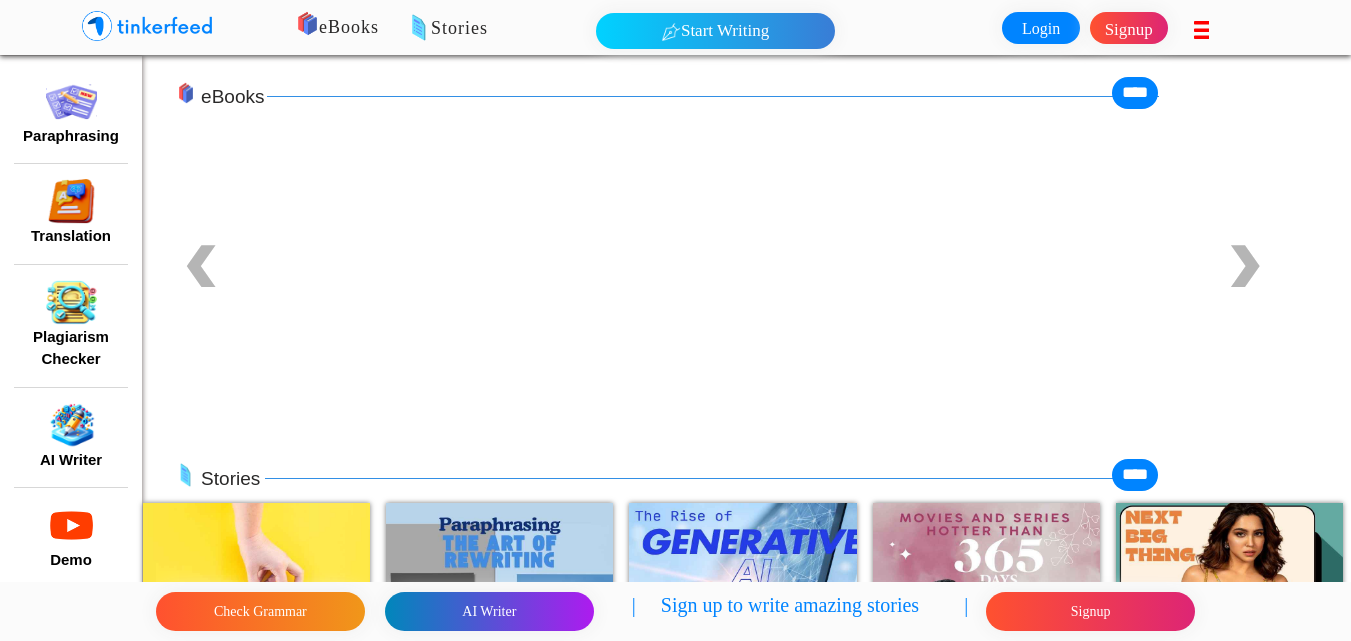 scroll, scrollTop: 0, scrollLeft: 0, axis: both 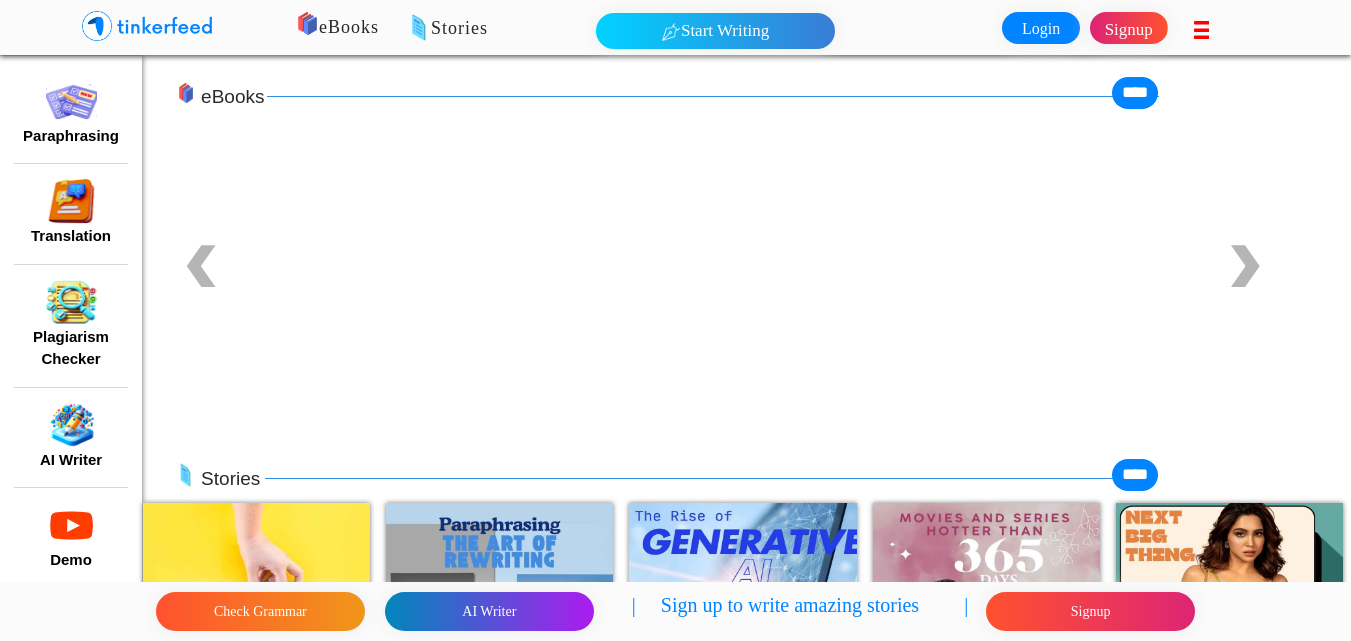 click on "Signup" at bounding box center (1129, 28) 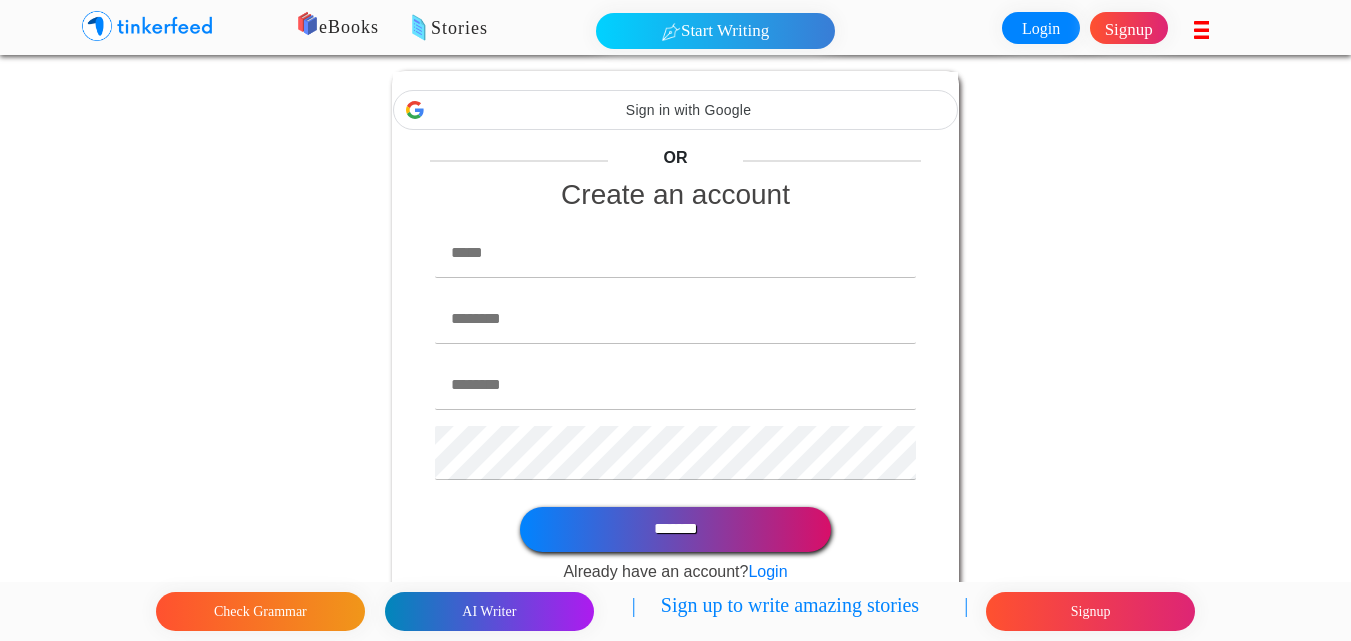 scroll, scrollTop: 0, scrollLeft: 0, axis: both 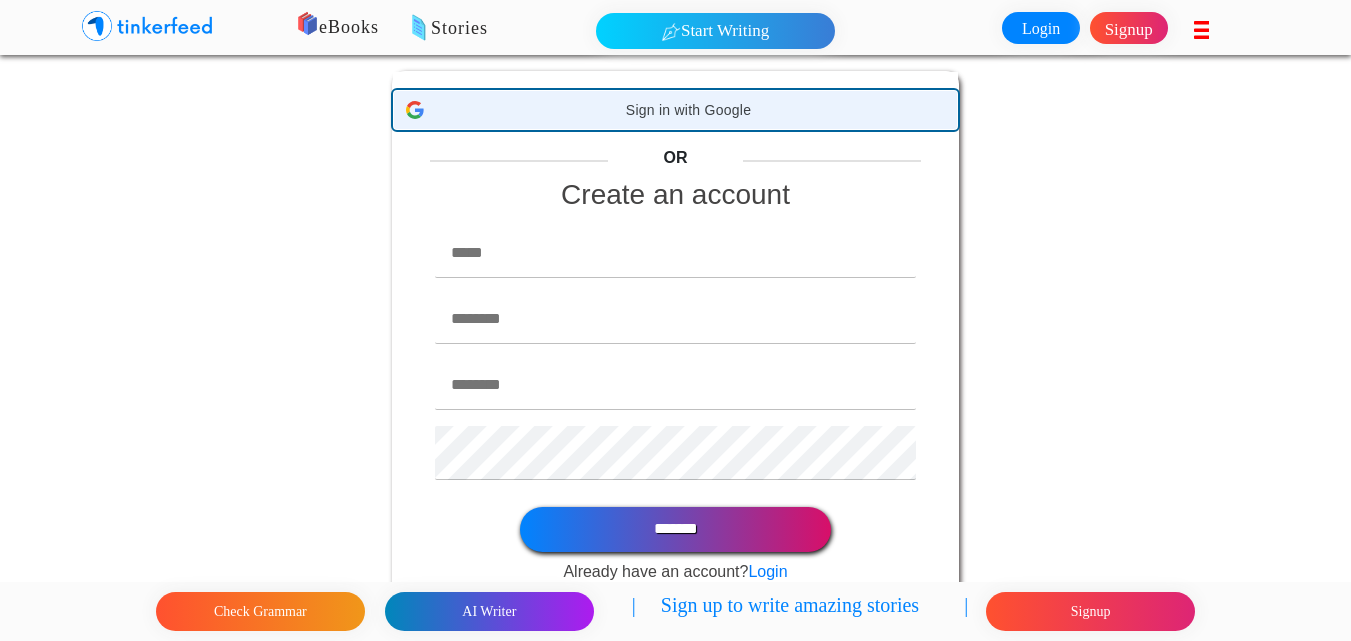 click on "Sign in with Google" at bounding box center [688, 110] 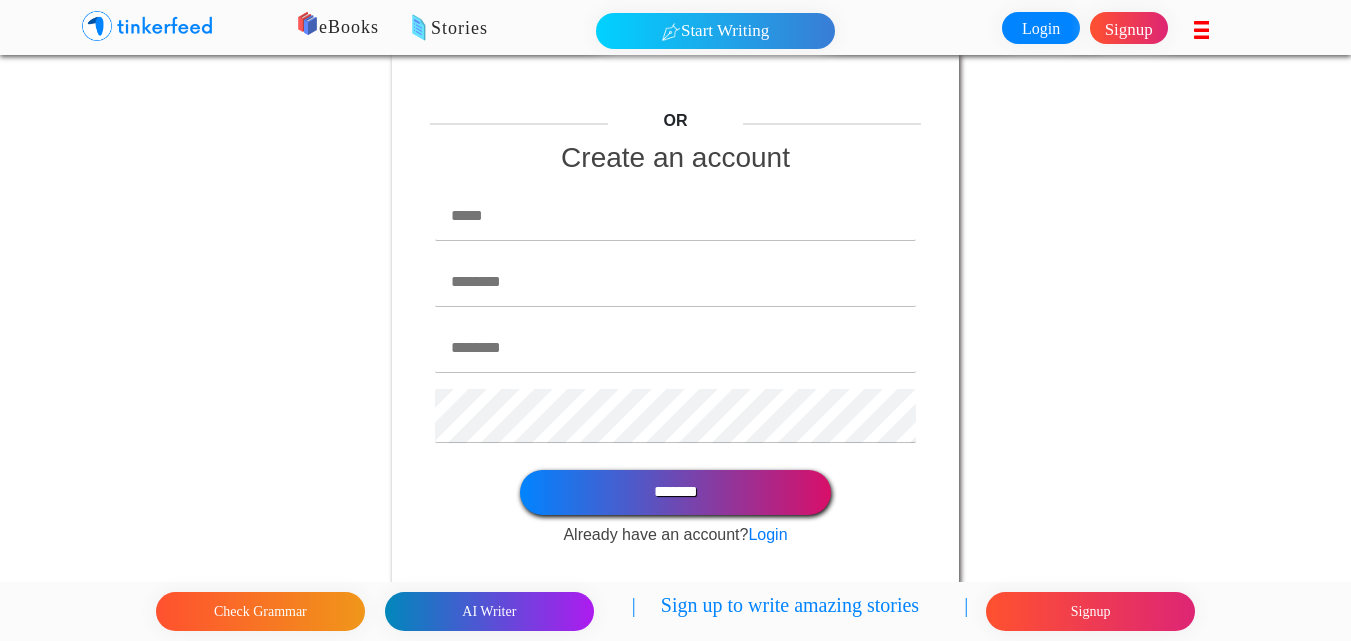 scroll, scrollTop: 0, scrollLeft: 0, axis: both 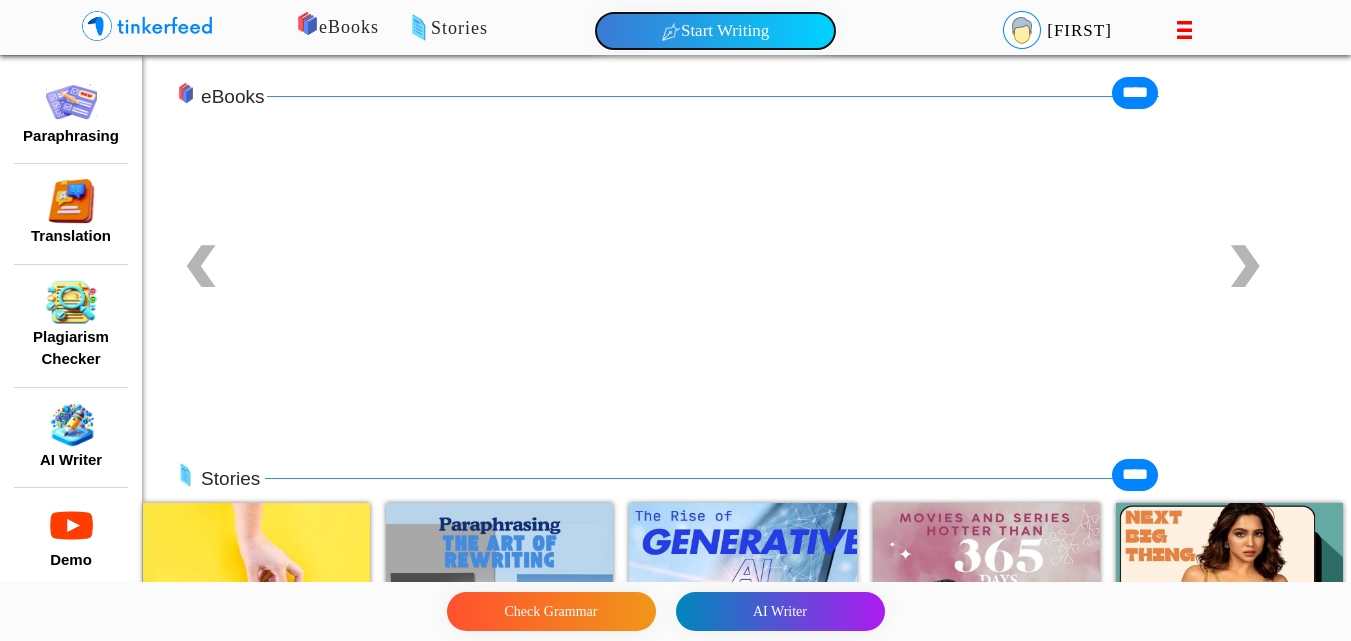click on "Start Writing" at bounding box center (715, 31) 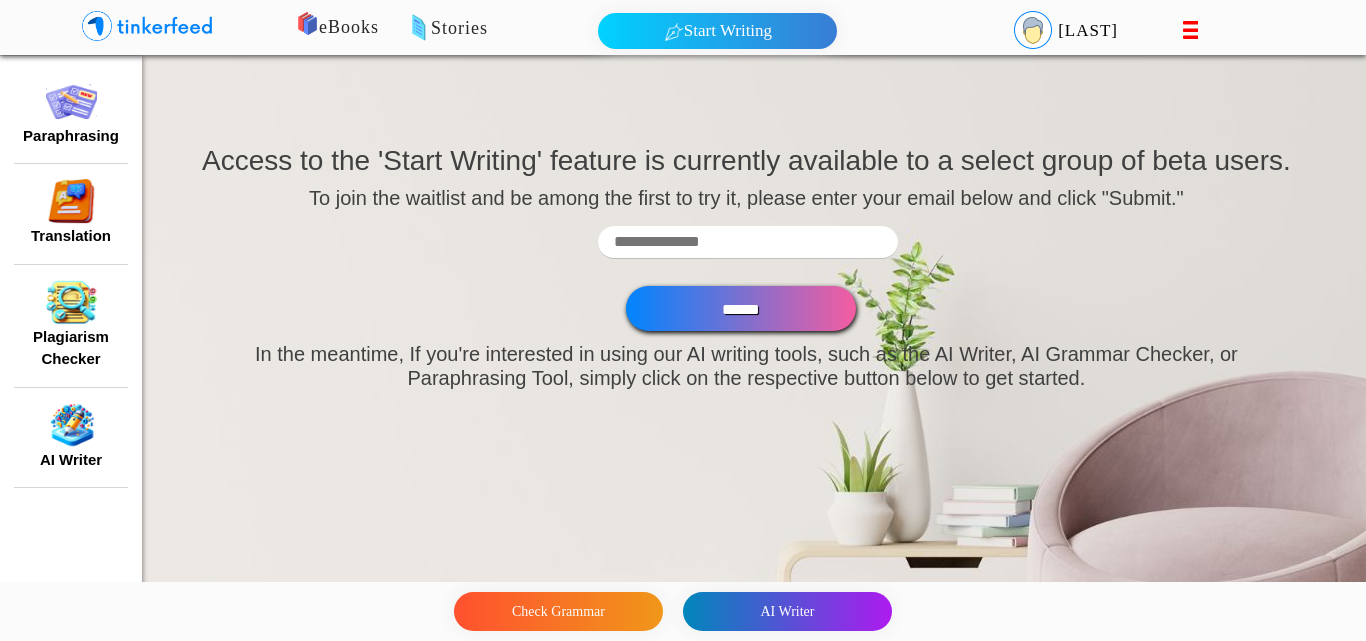 scroll, scrollTop: 0, scrollLeft: 0, axis: both 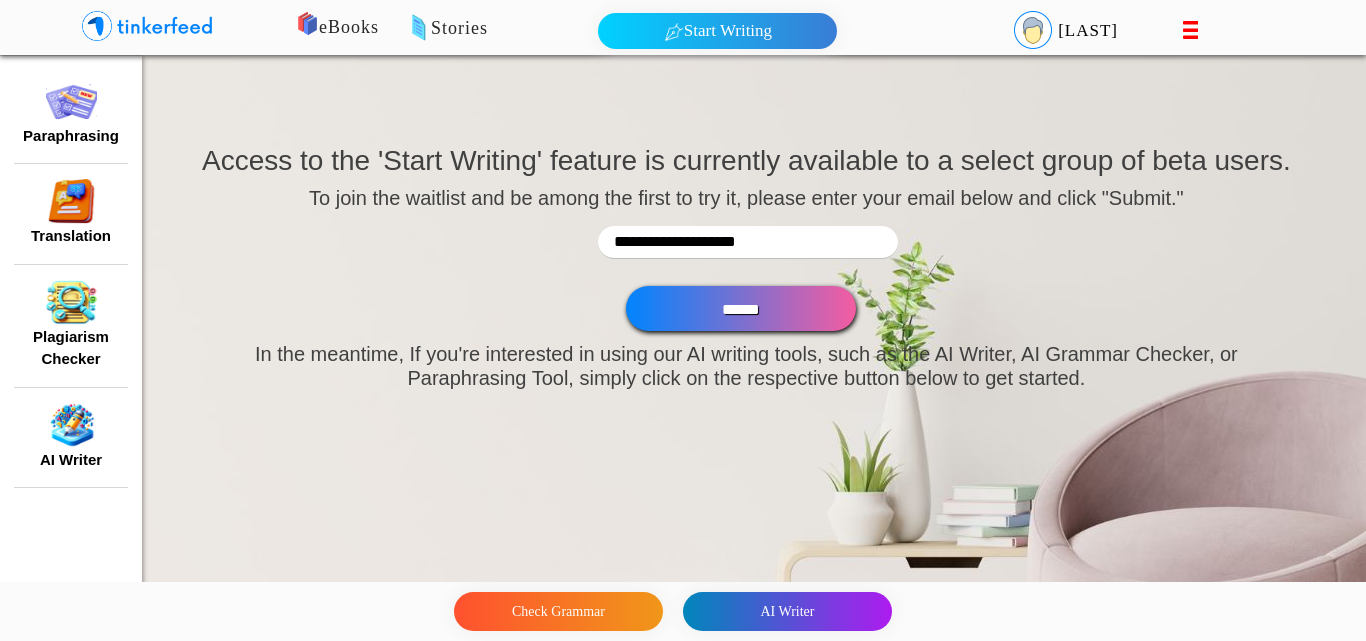 click on "******" at bounding box center (740, 308) 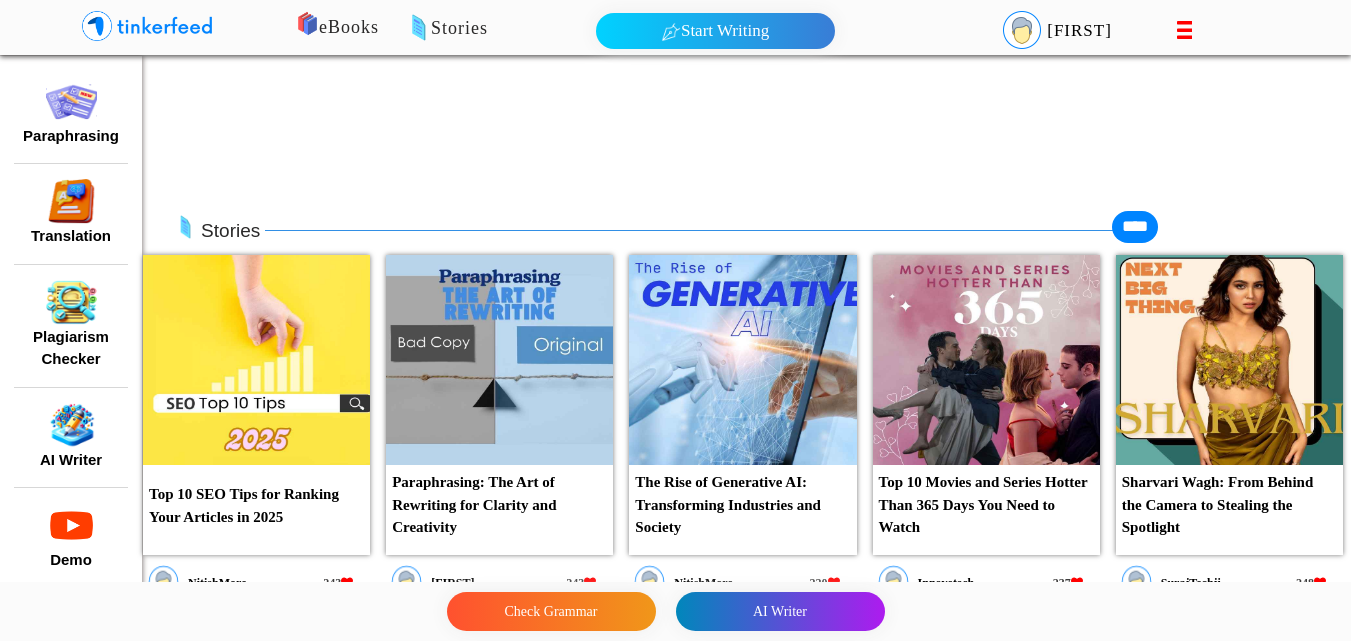 scroll, scrollTop: 0, scrollLeft: 0, axis: both 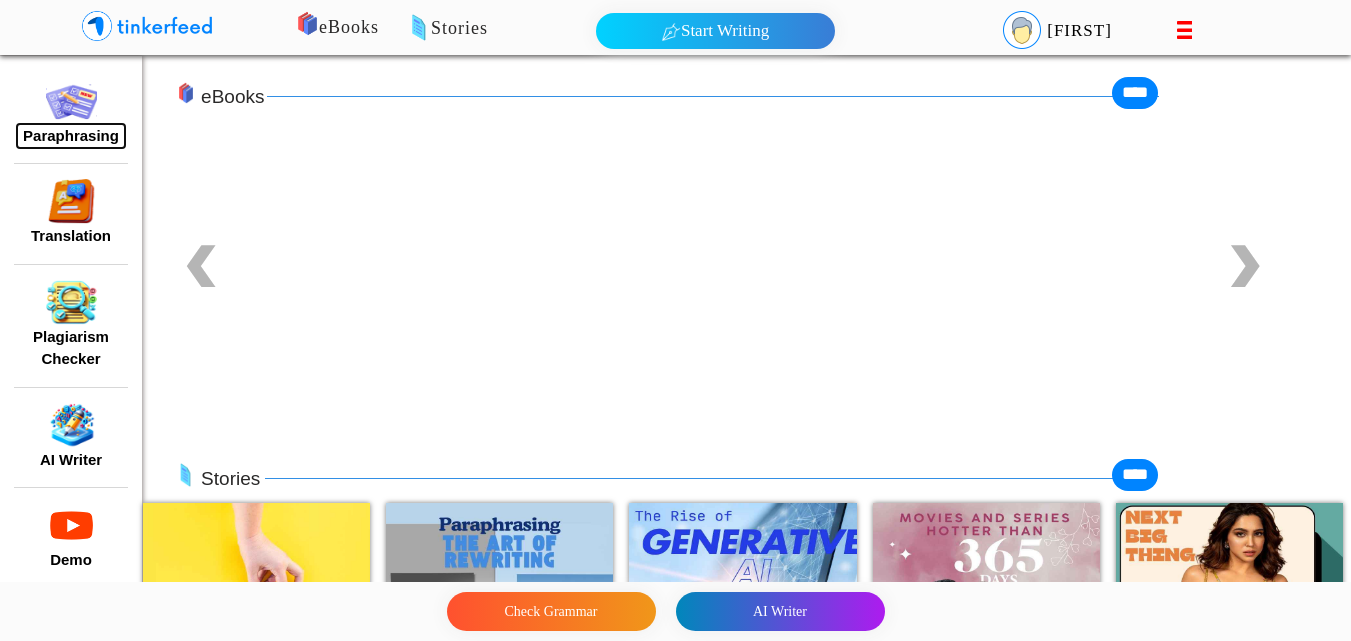 click on "Paraphrasing" at bounding box center (71, 136) 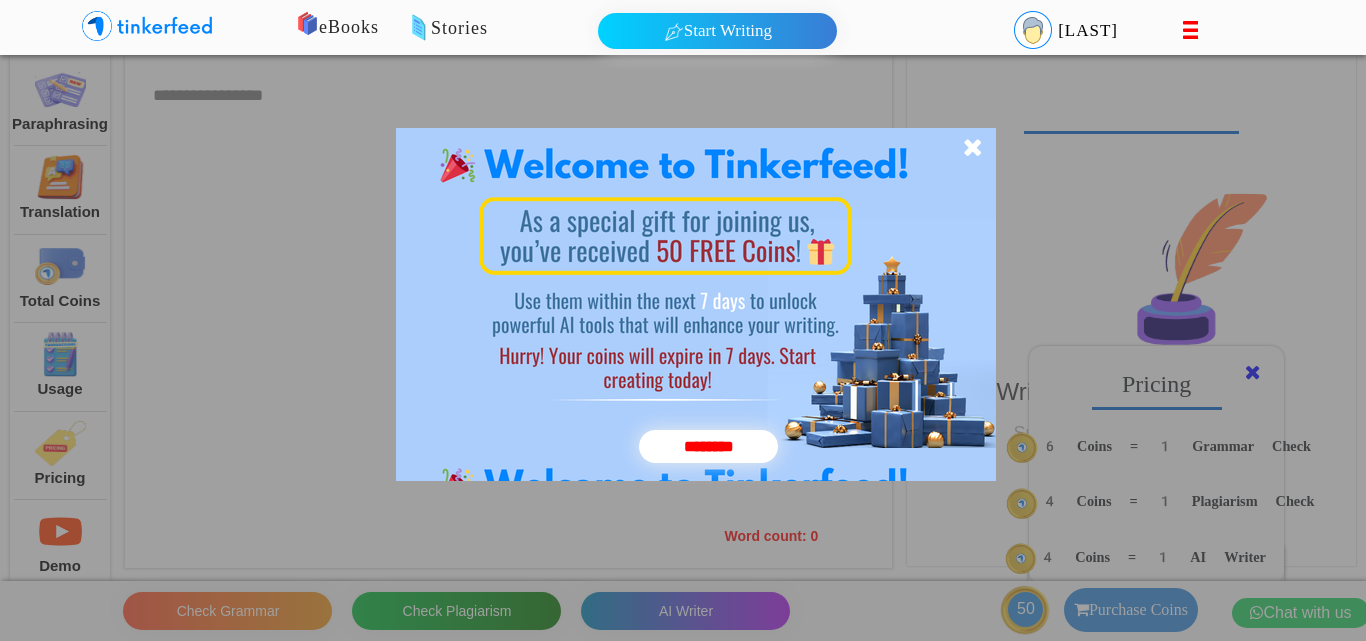 scroll, scrollTop: 0, scrollLeft: 0, axis: both 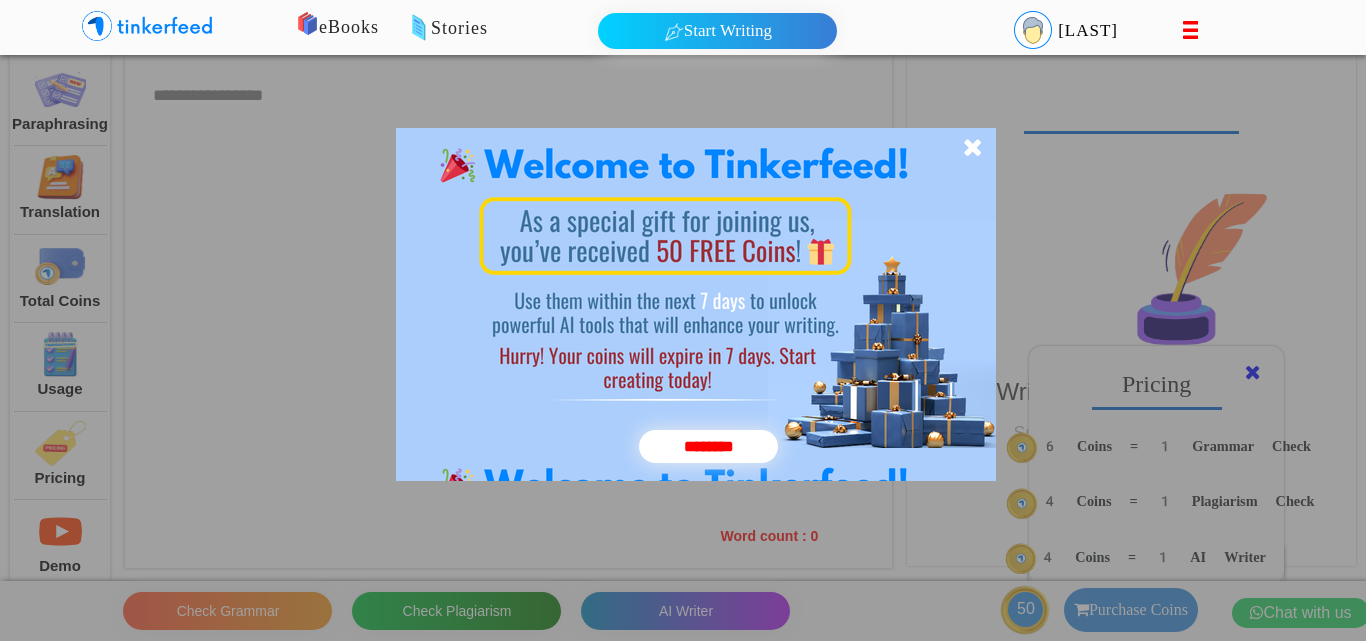 click at bounding box center [973, 147] 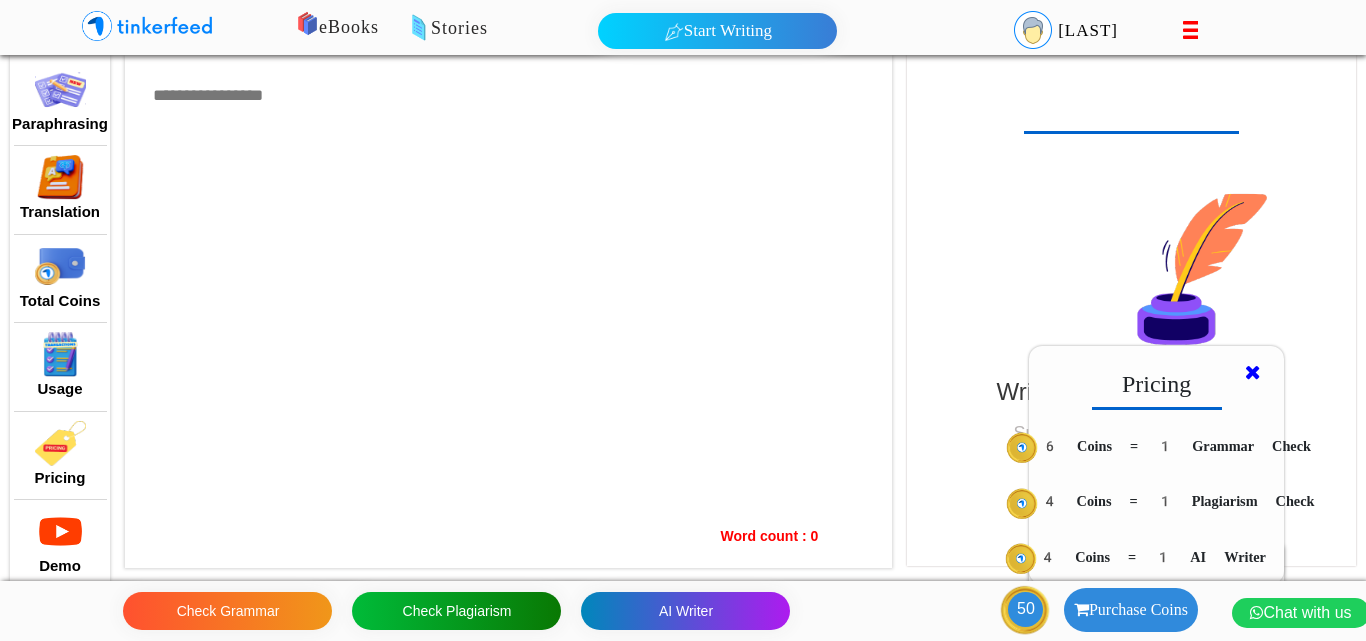 click at bounding box center [1253, 372] 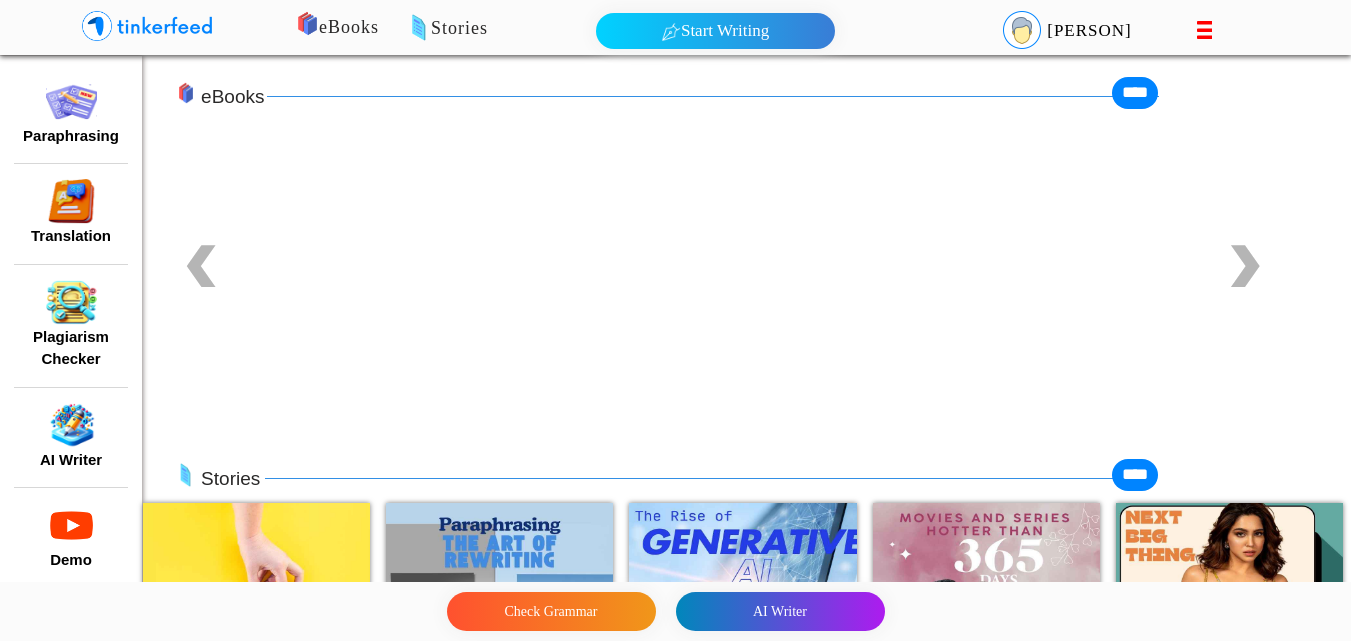 scroll, scrollTop: 0, scrollLeft: 0, axis: both 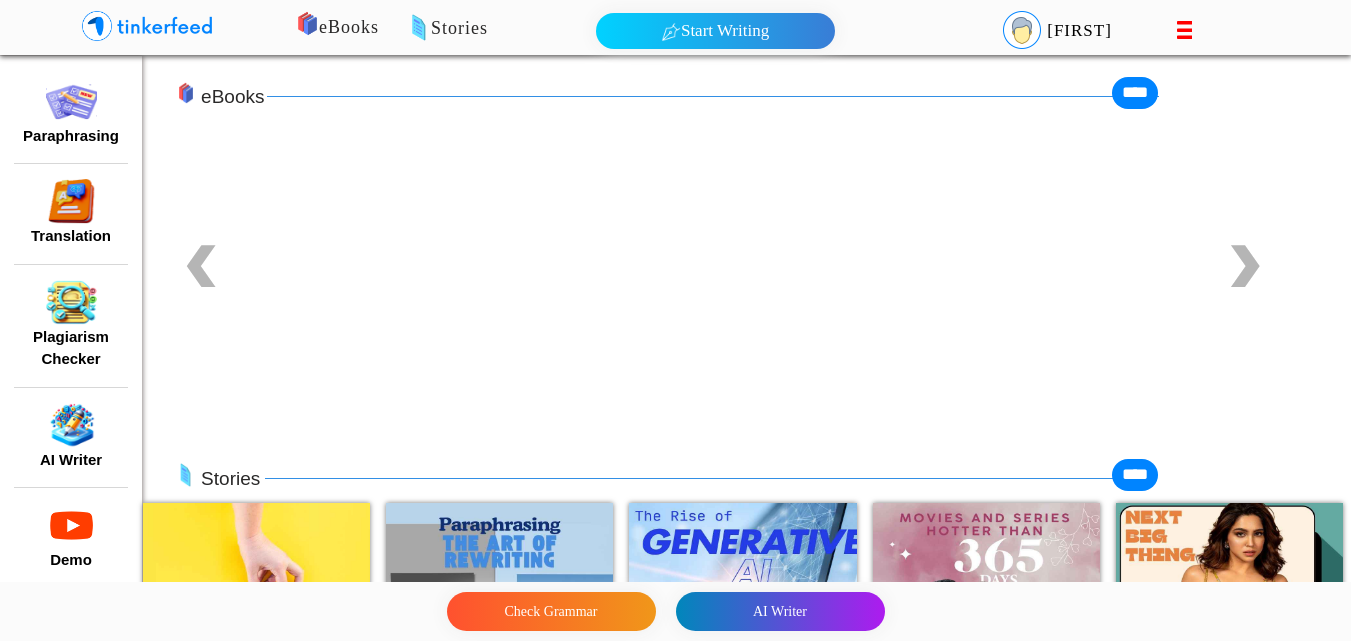 click at bounding box center [71, 425] 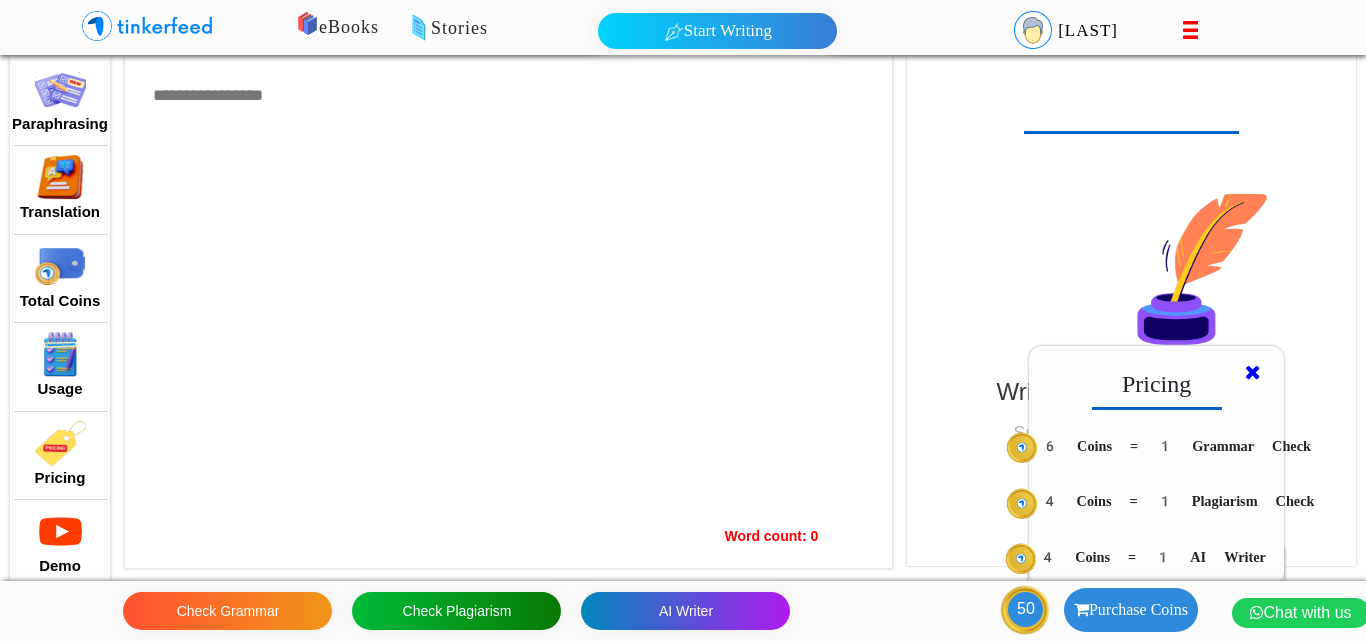 scroll, scrollTop: 0, scrollLeft: 0, axis: both 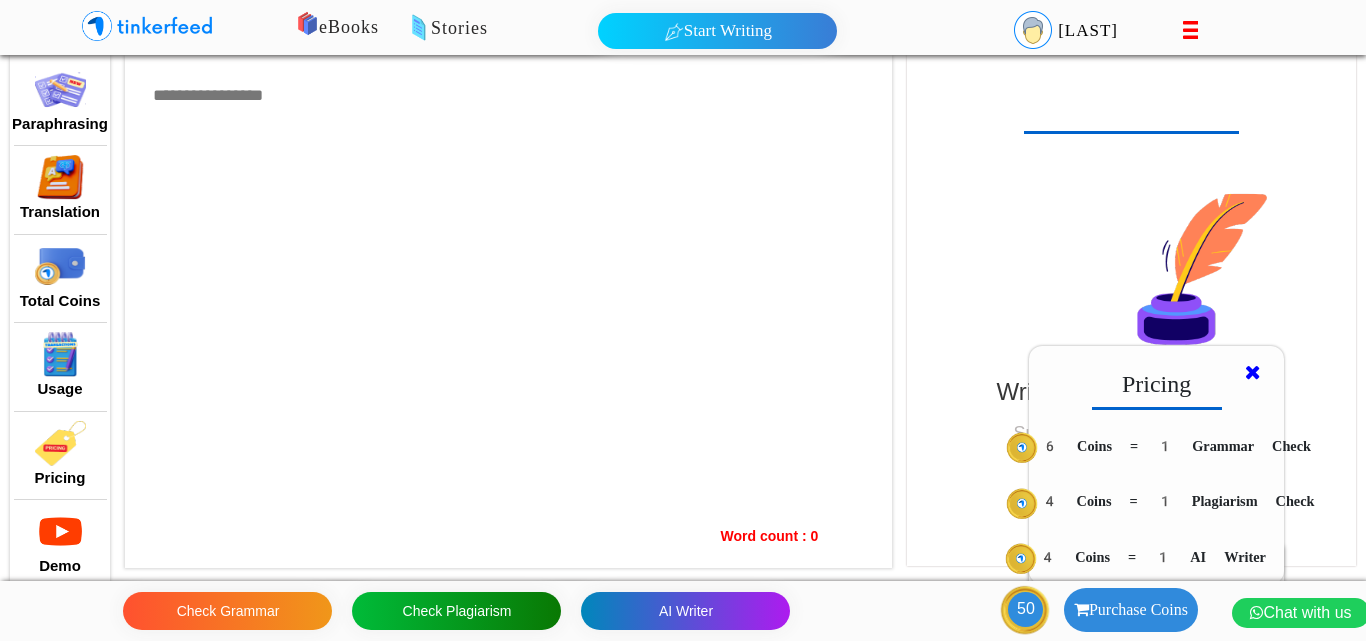 click at bounding box center (1253, 372) 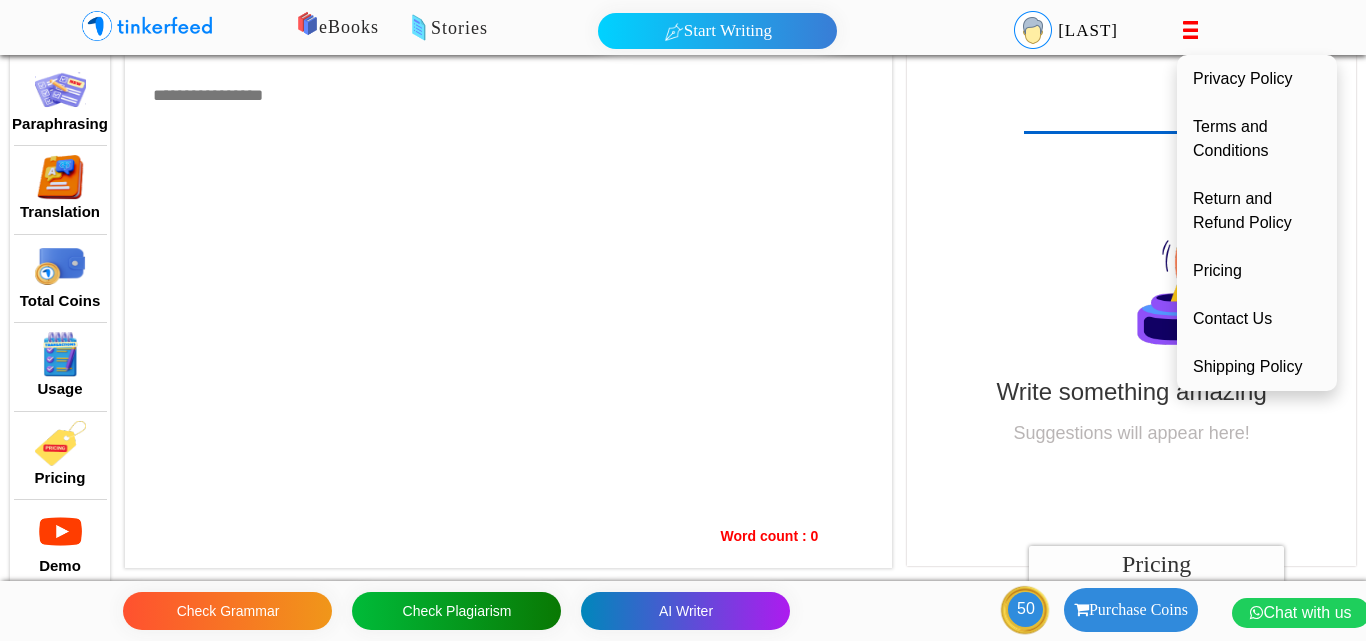 click at bounding box center [1193, 30] 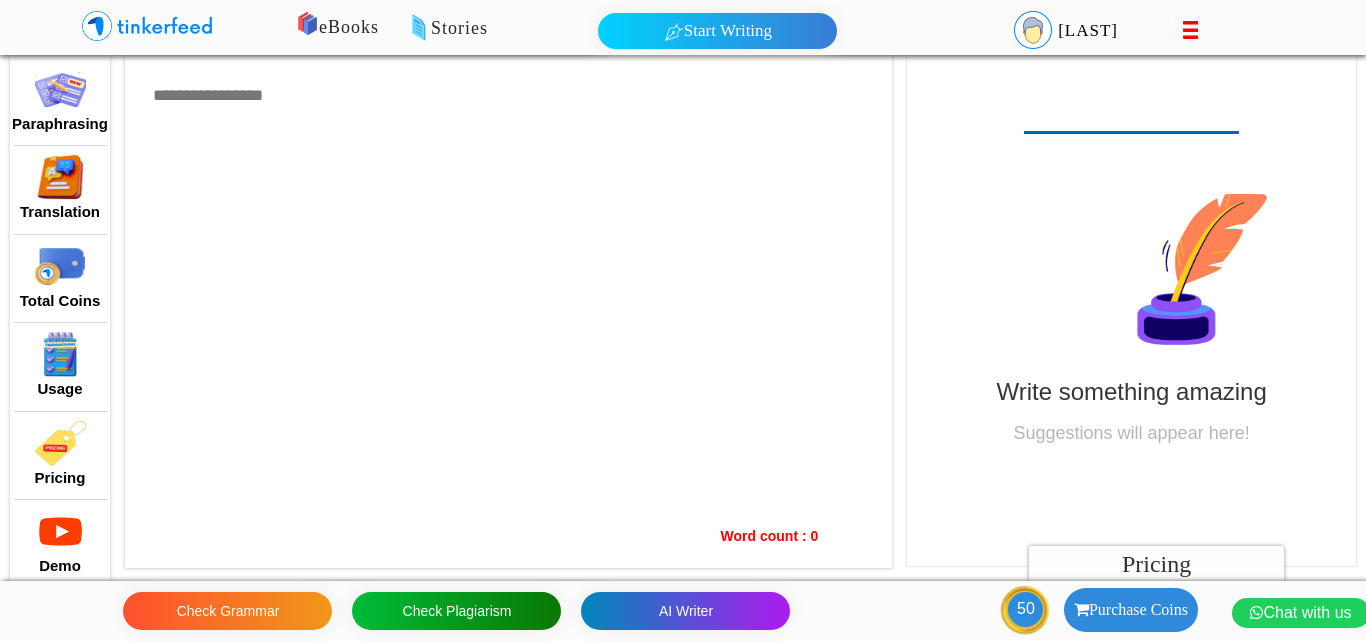 click at bounding box center (508, 311) 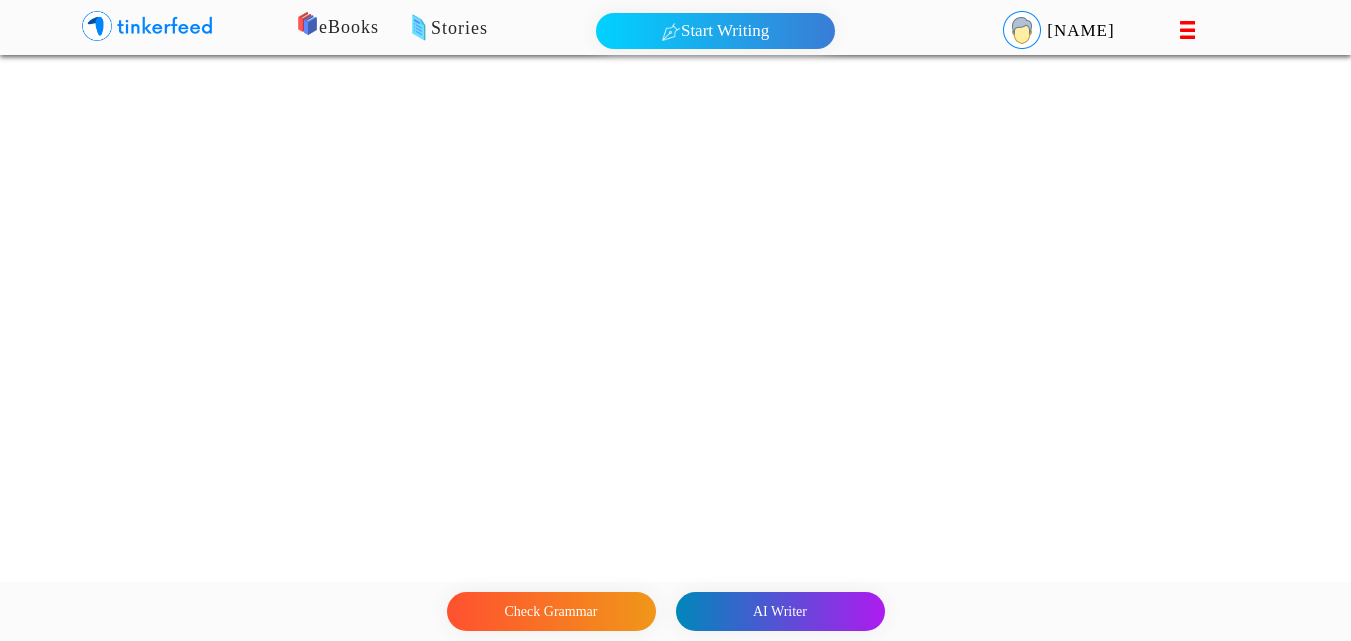 scroll, scrollTop: 0, scrollLeft: 0, axis: both 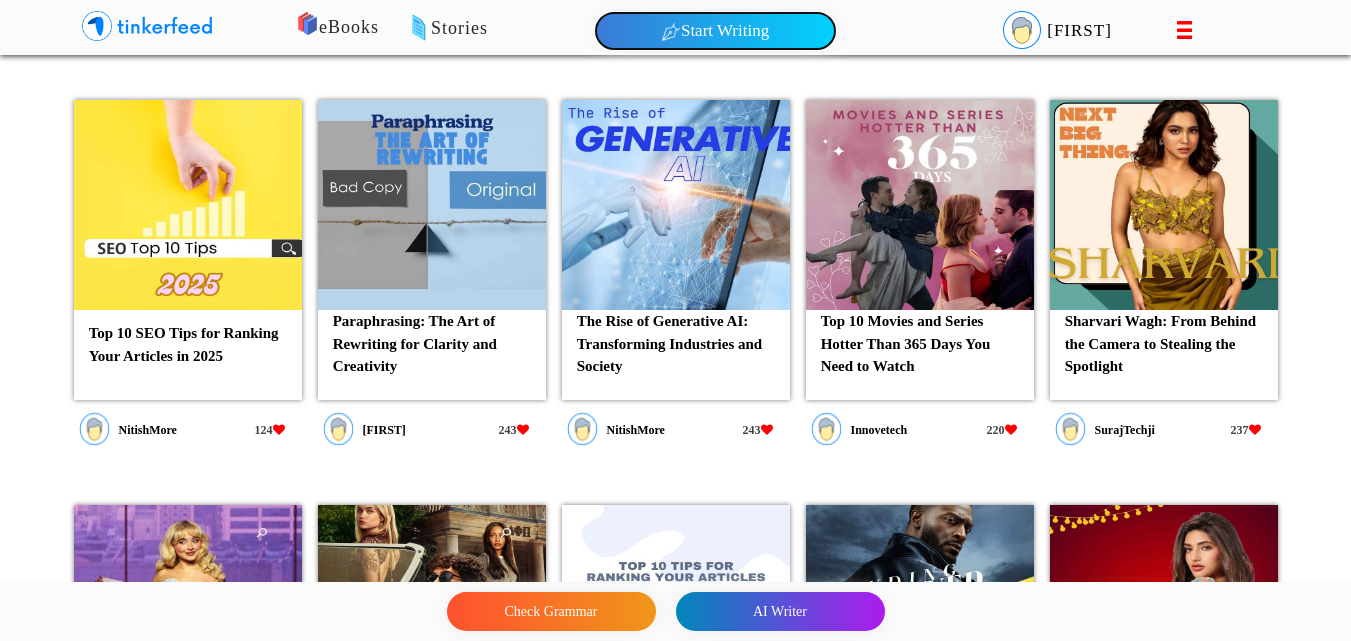 click on "Start Writing" at bounding box center [715, 31] 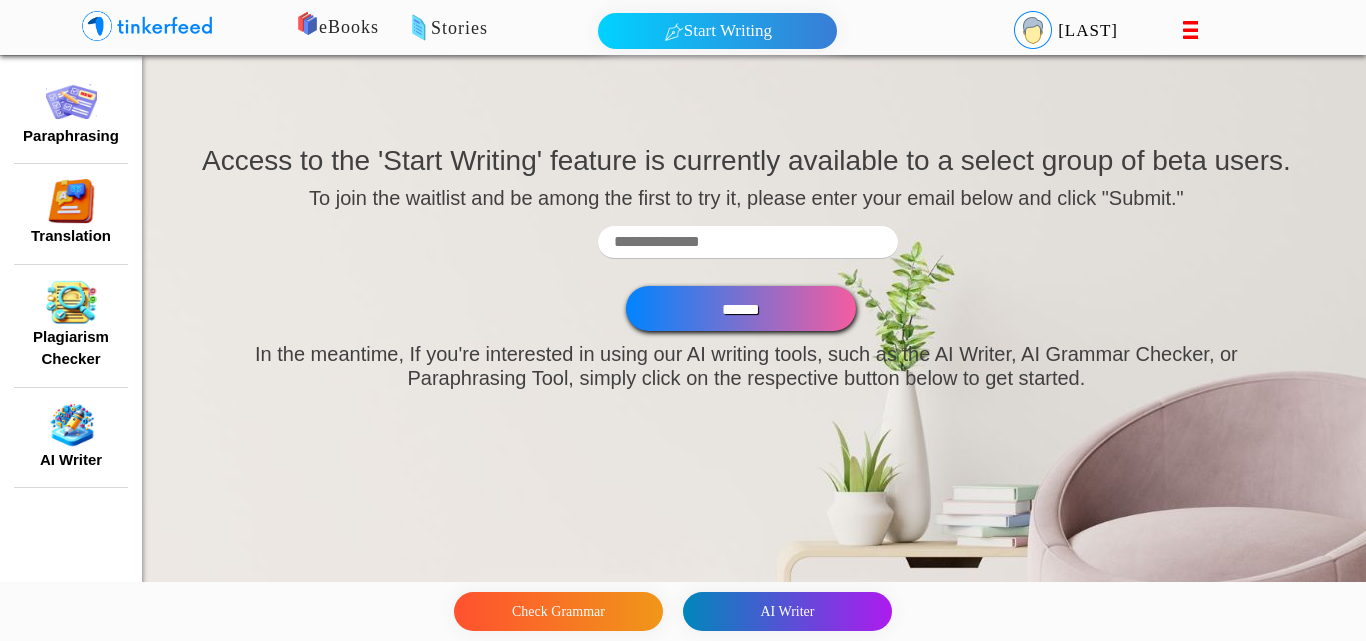 scroll, scrollTop: 0, scrollLeft: 0, axis: both 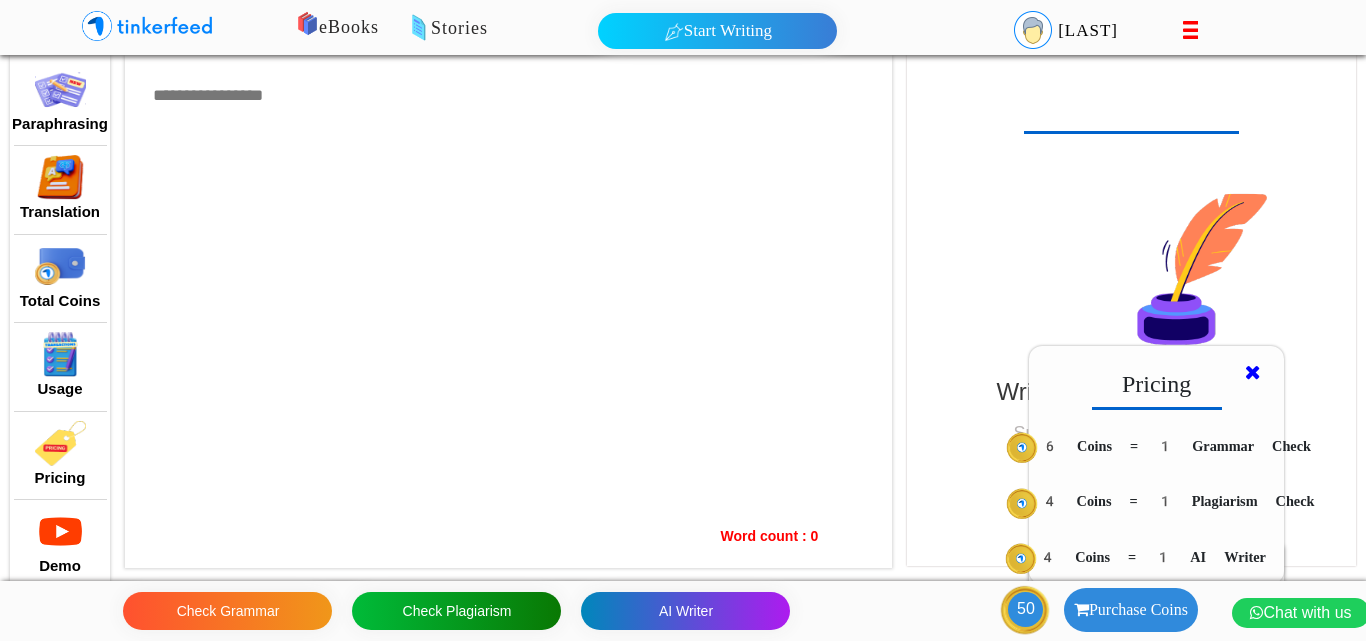 click at bounding box center (508, 311) 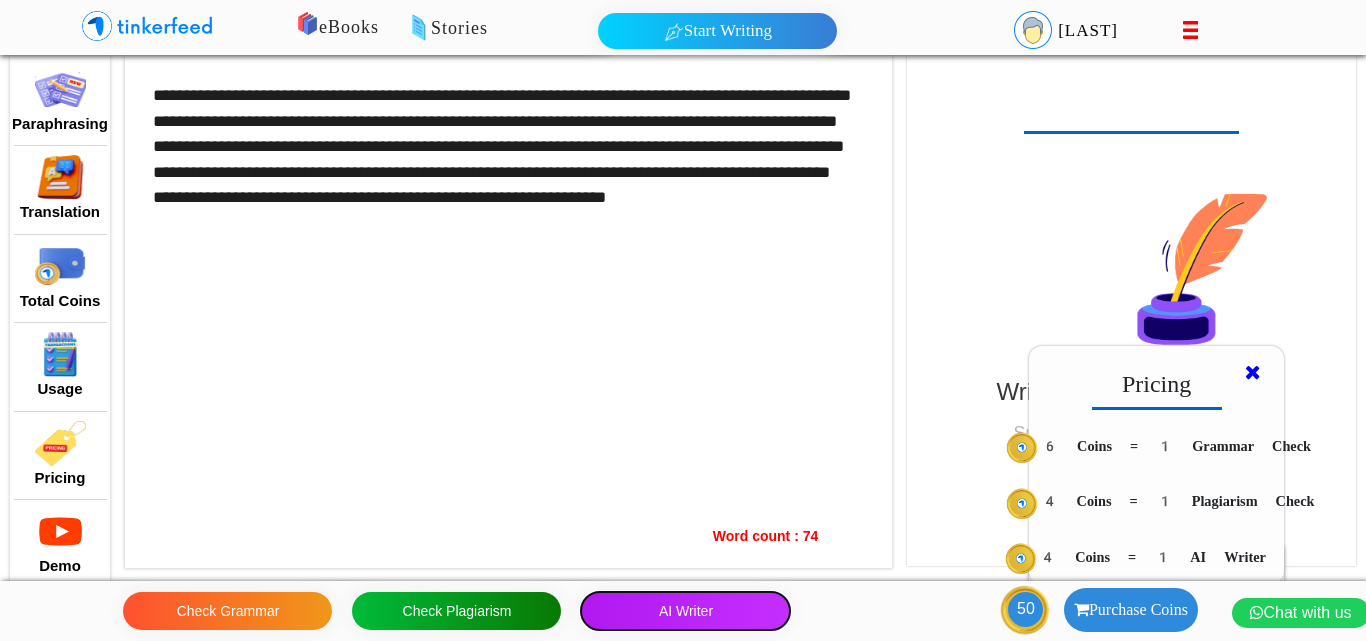click on "AI Writer" at bounding box center [685, 611] 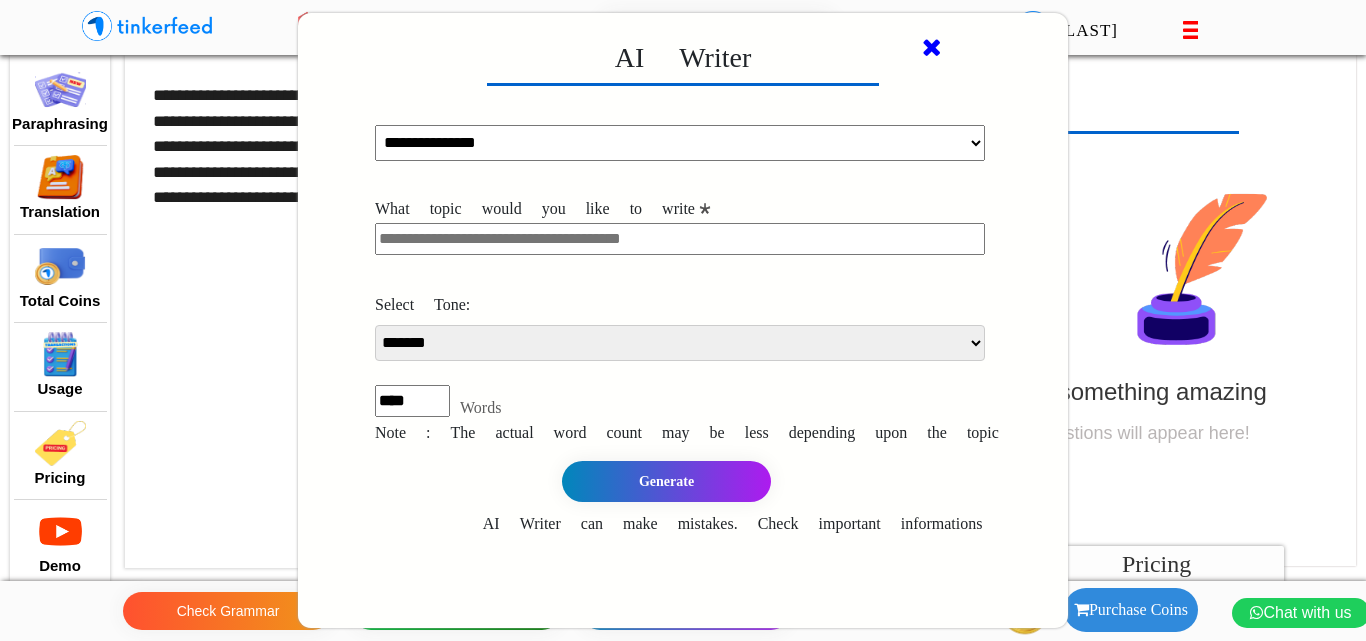 click on "****" at bounding box center [412, 401] 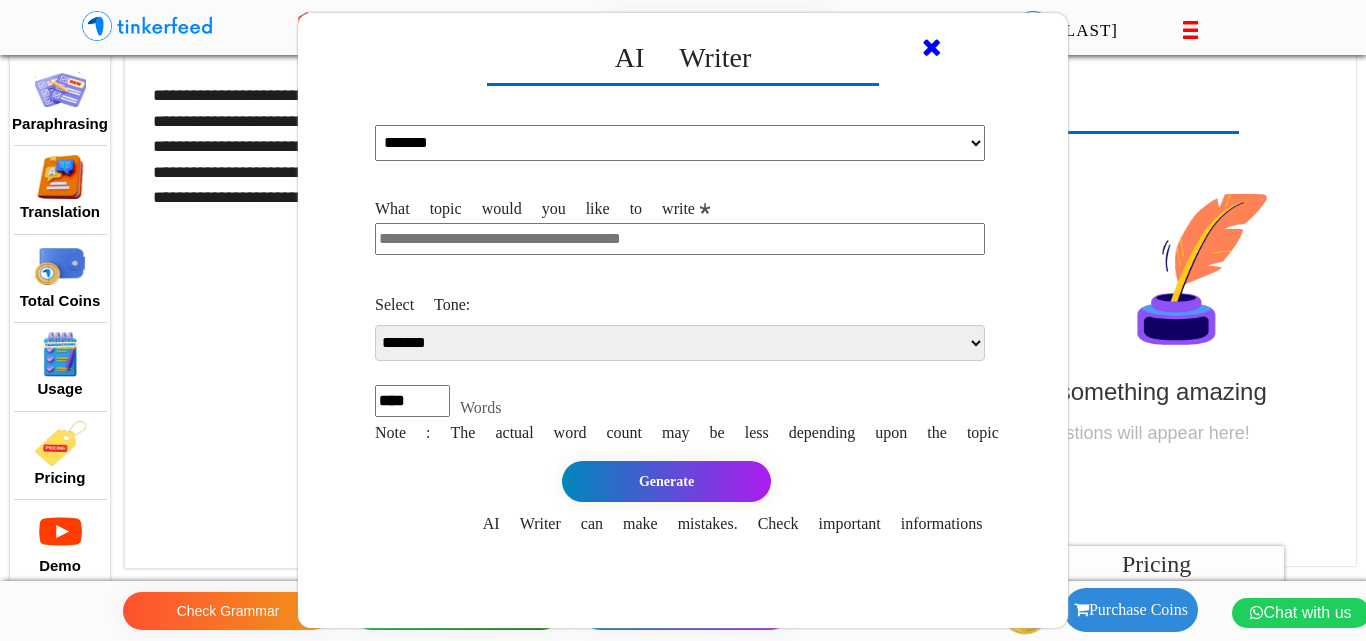 click on "**********" at bounding box center (680, 143) 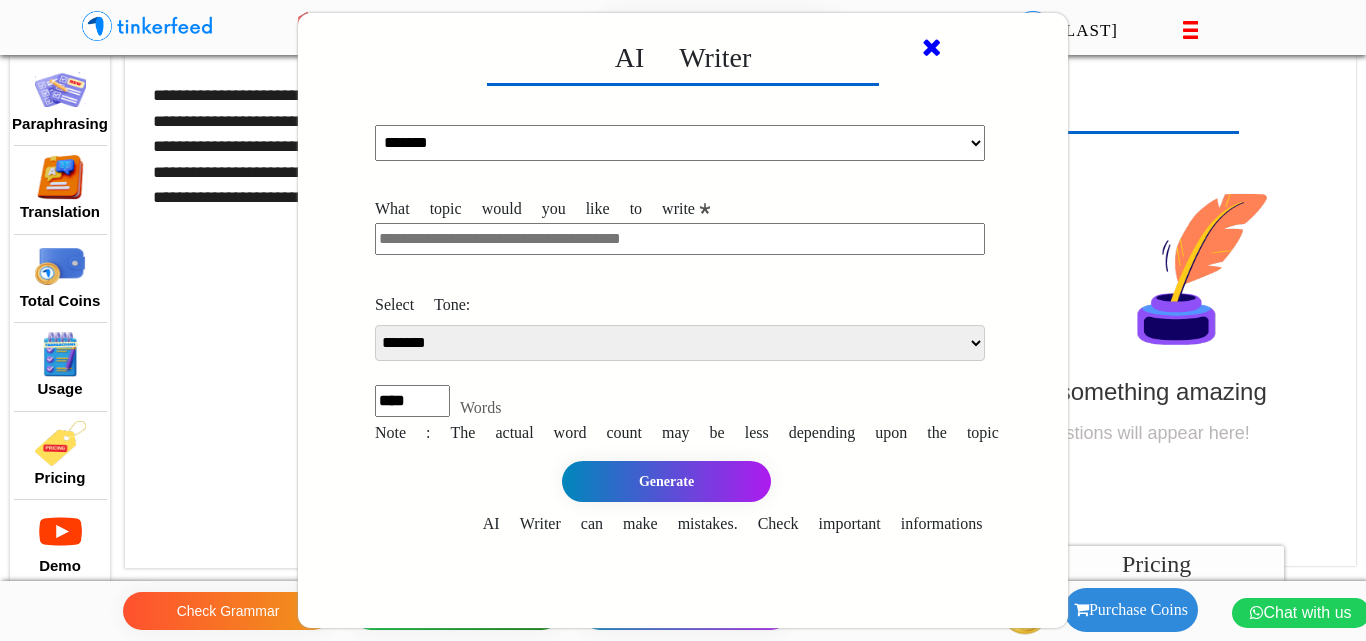 click on "**********" at bounding box center (680, 343) 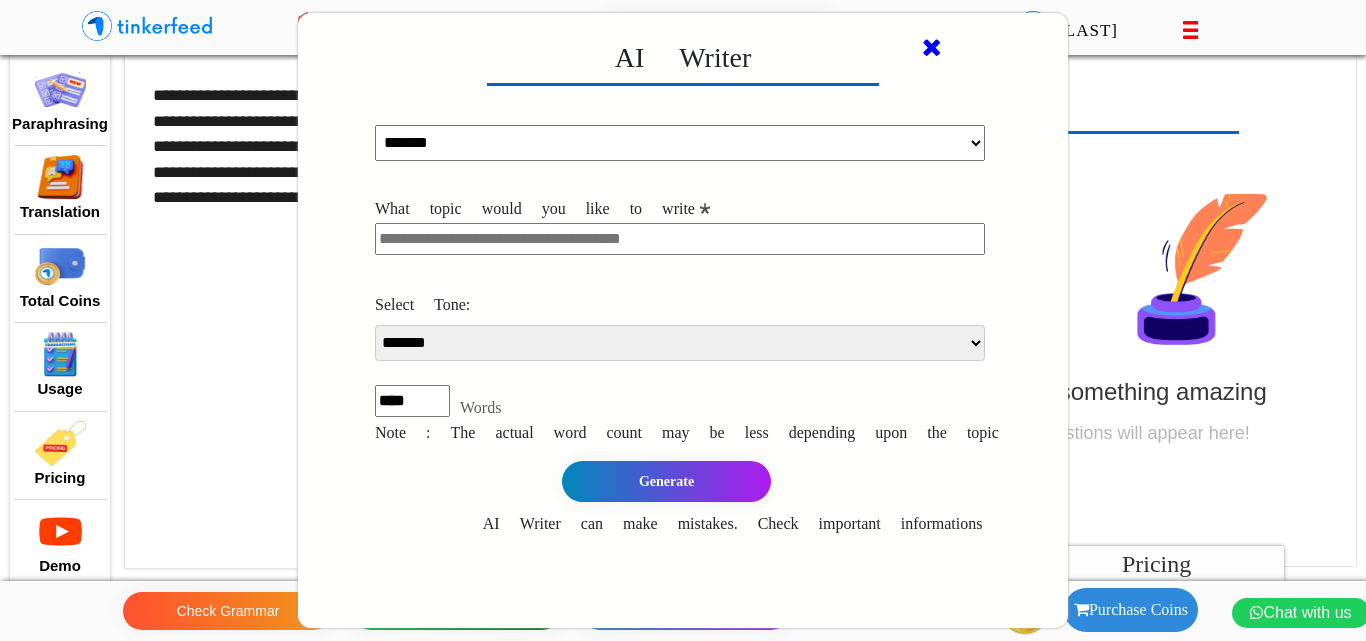 click on "**********" at bounding box center [680, 343] 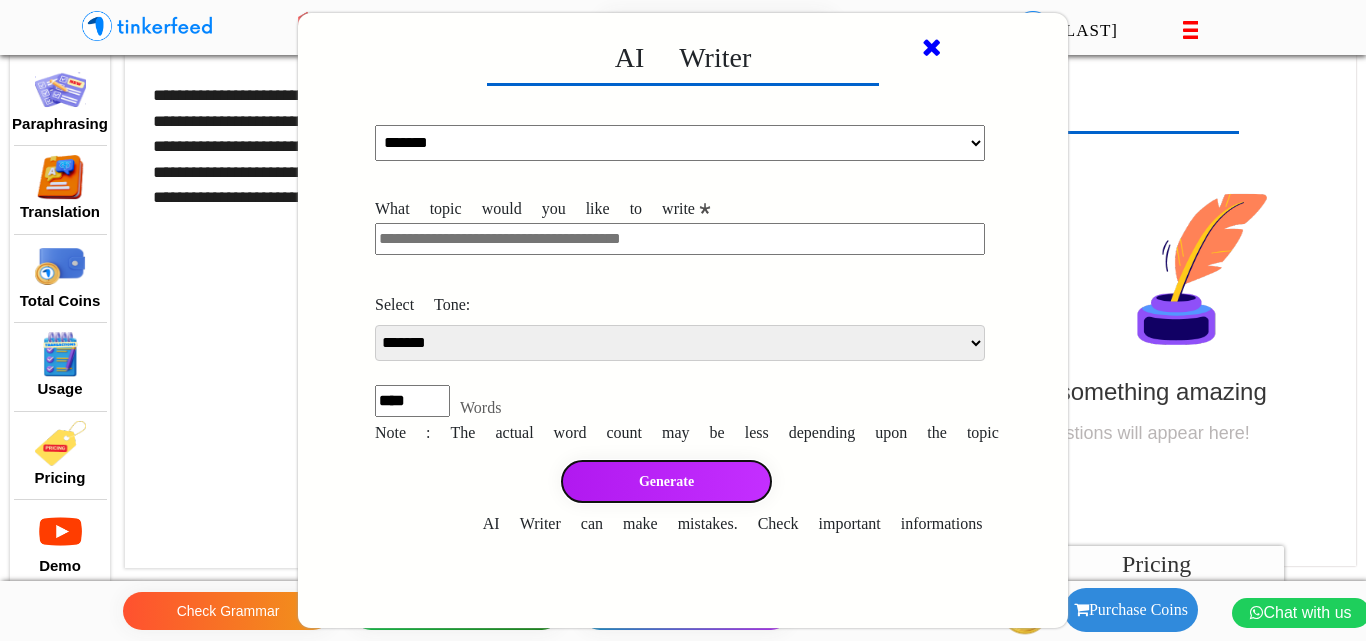 click on "Generate" at bounding box center [666, 481] 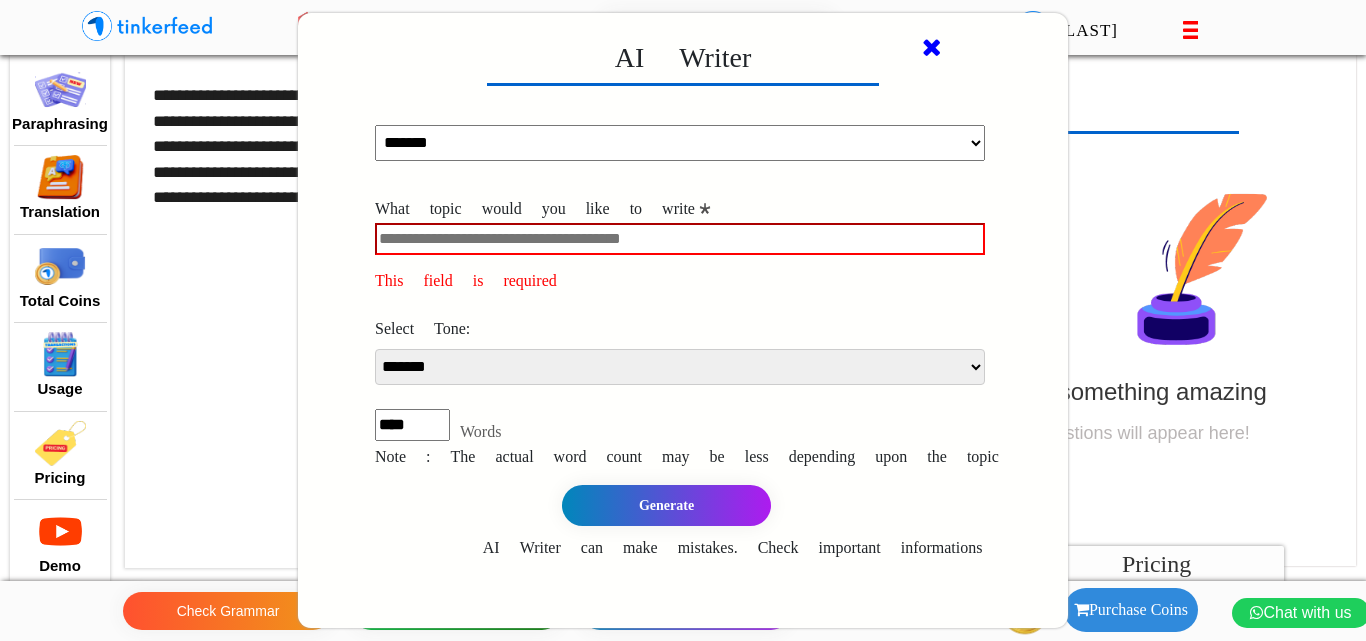 click on "What topic would you like to write  *" at bounding box center [680, 239] 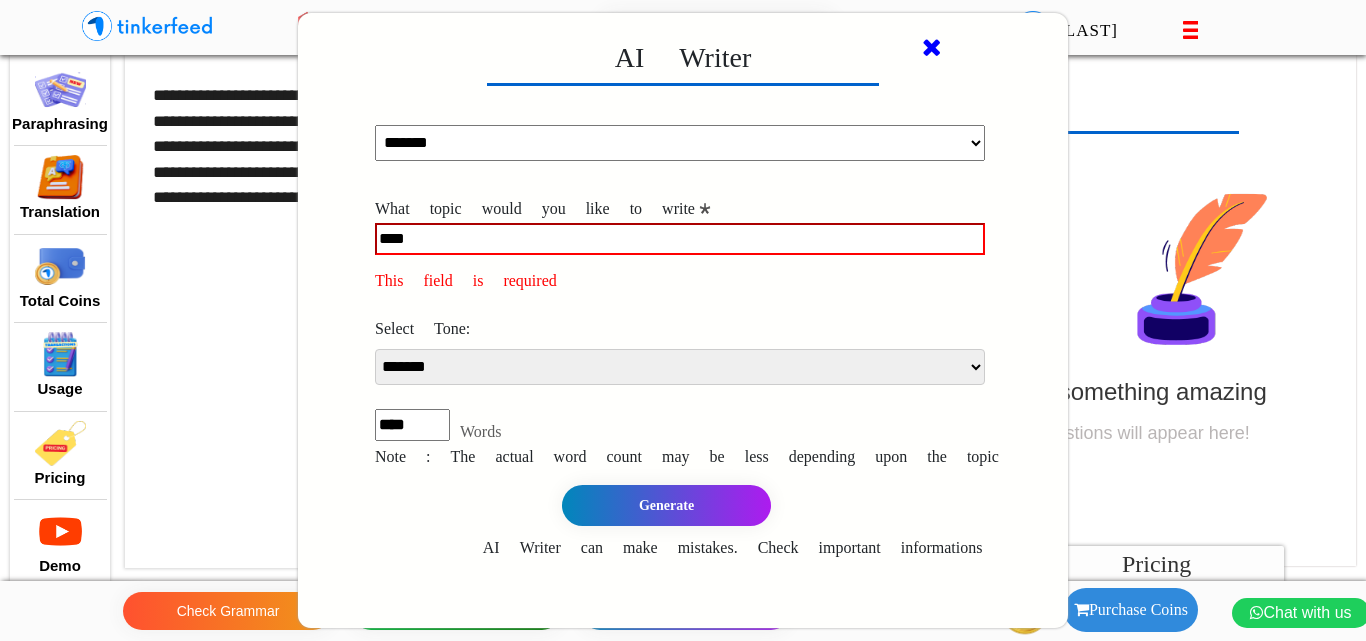 type on "****" 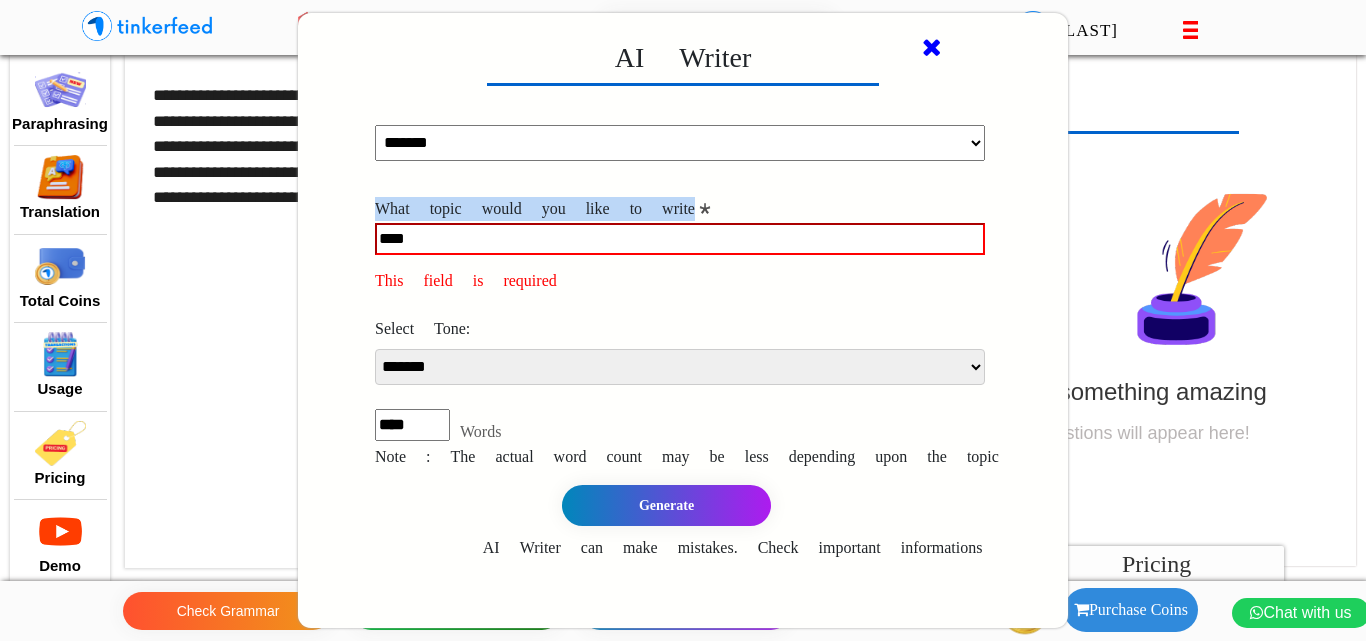 drag, startPoint x: 599, startPoint y: 203, endPoint x: 380, endPoint y: 200, distance: 219.02055 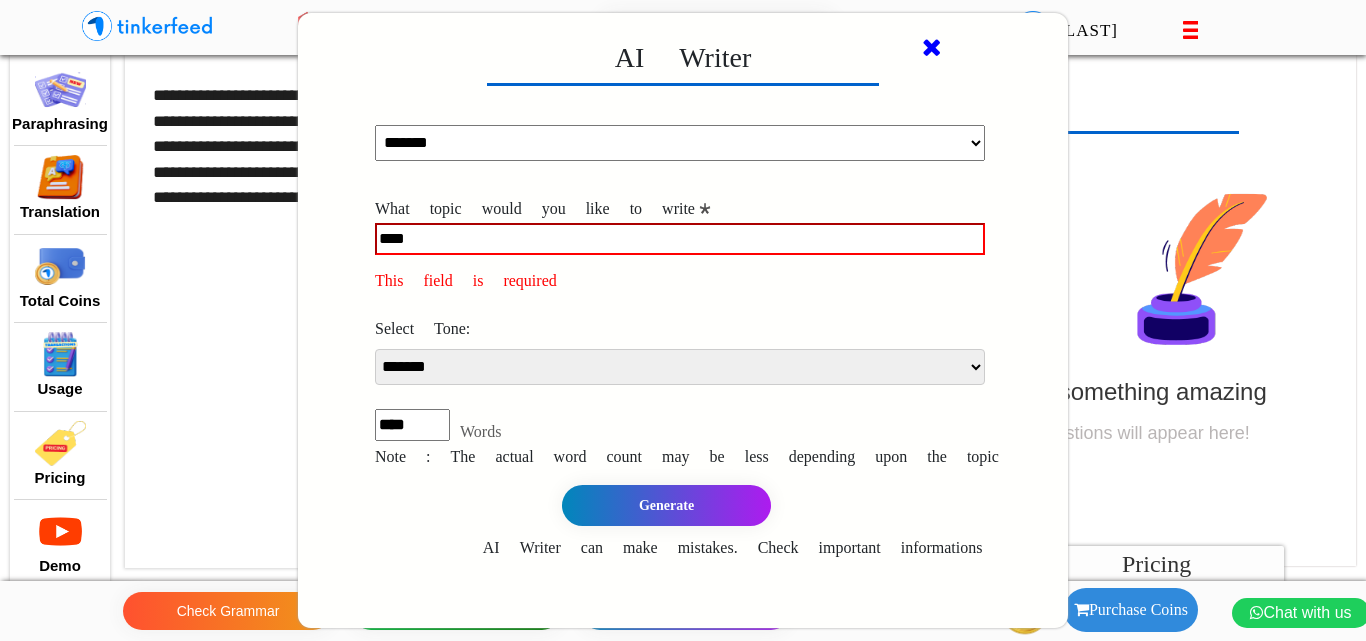 drag, startPoint x: 445, startPoint y: 244, endPoint x: 349, endPoint y: 245, distance: 96.00521 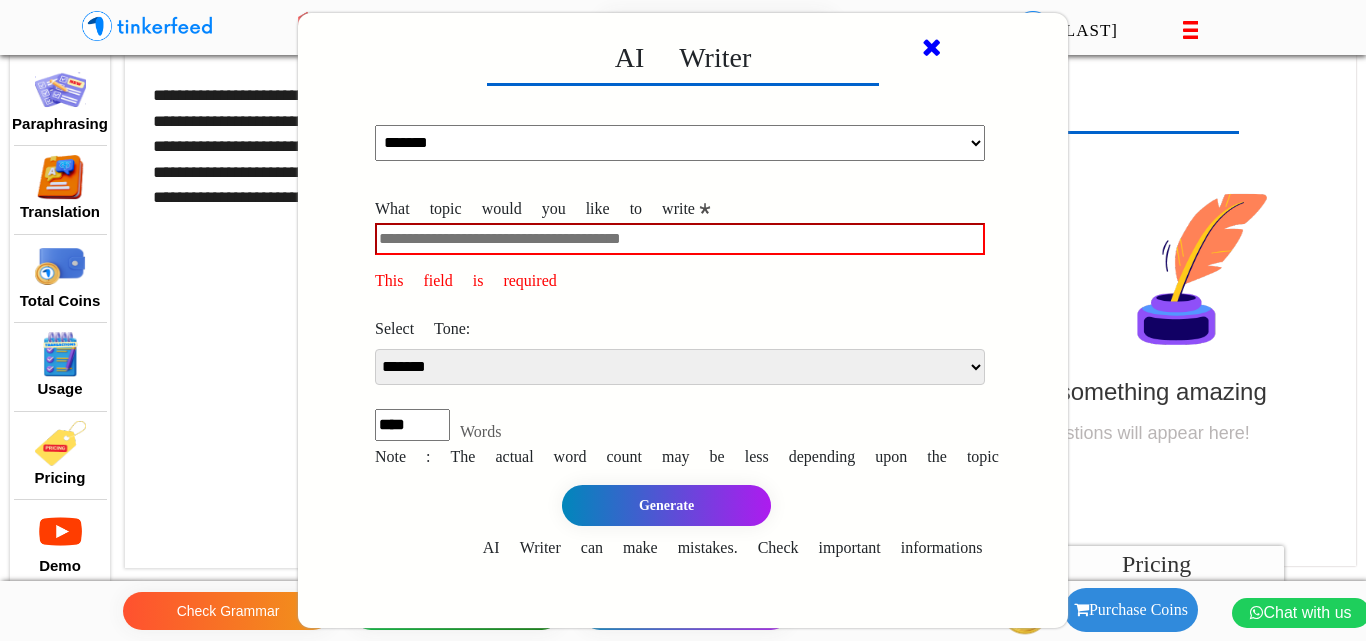 click on "What topic would you like to write  *" at bounding box center [680, 239] 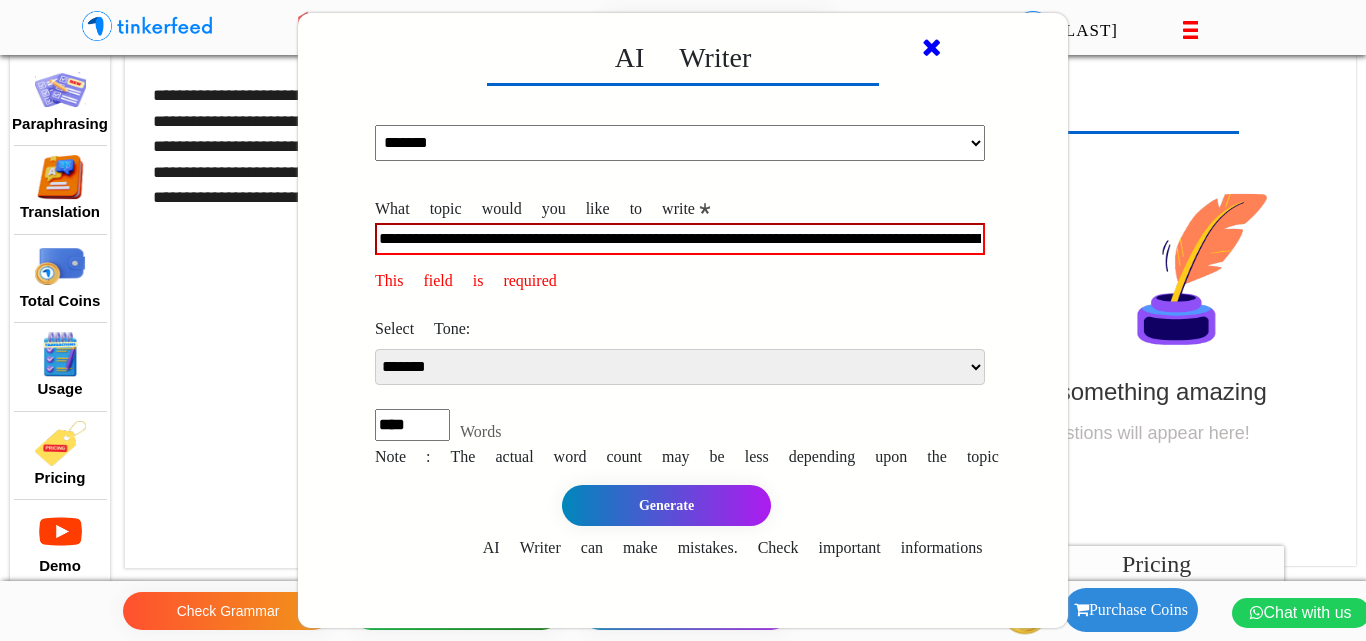 scroll, scrollTop: 0, scrollLeft: 2471, axis: horizontal 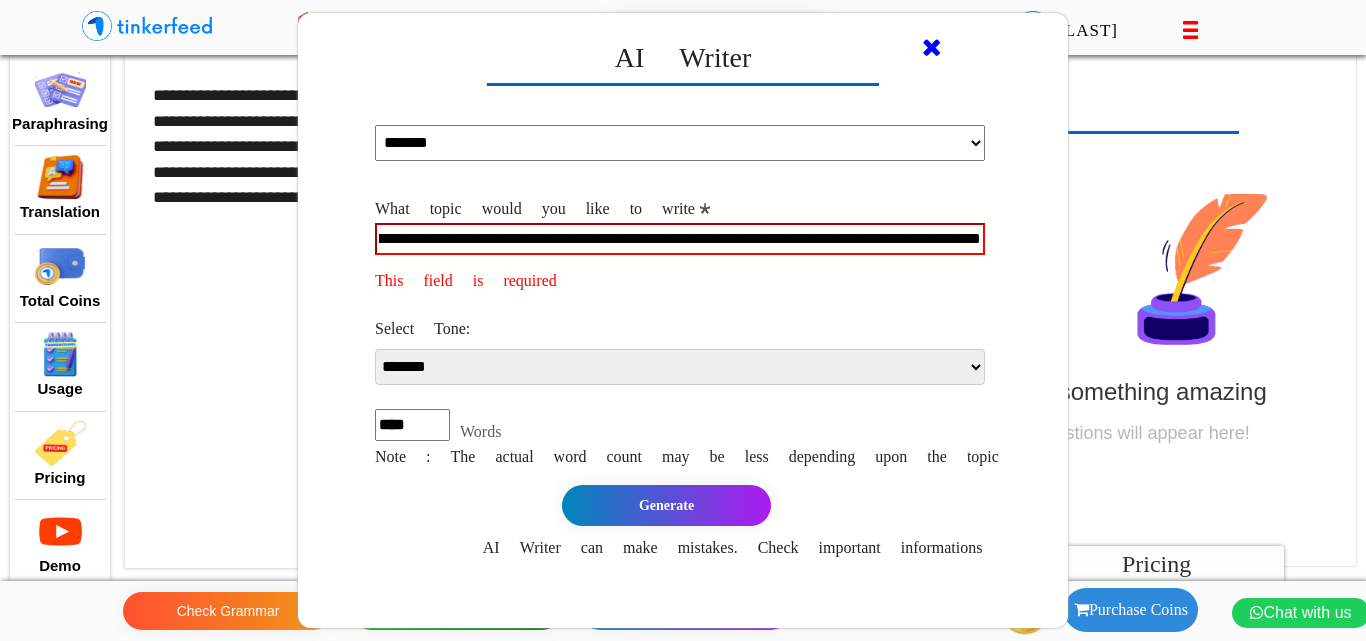 type on "**********" 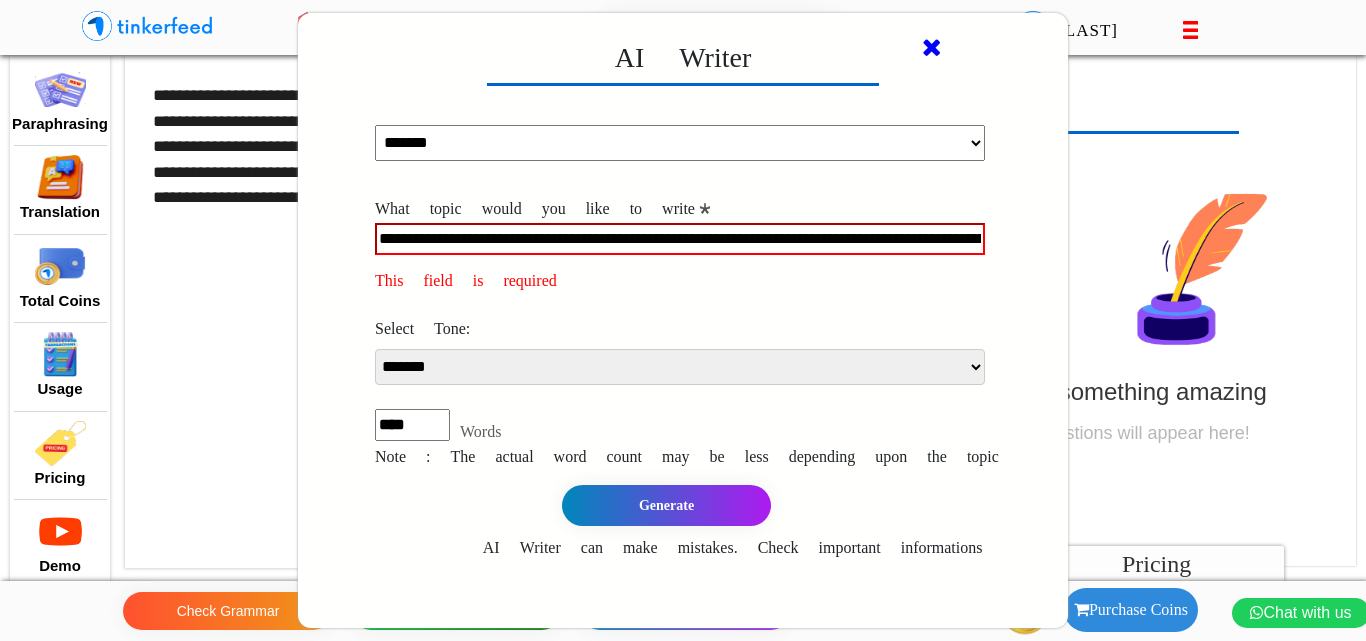 click on "**********" at bounding box center (721, 300) 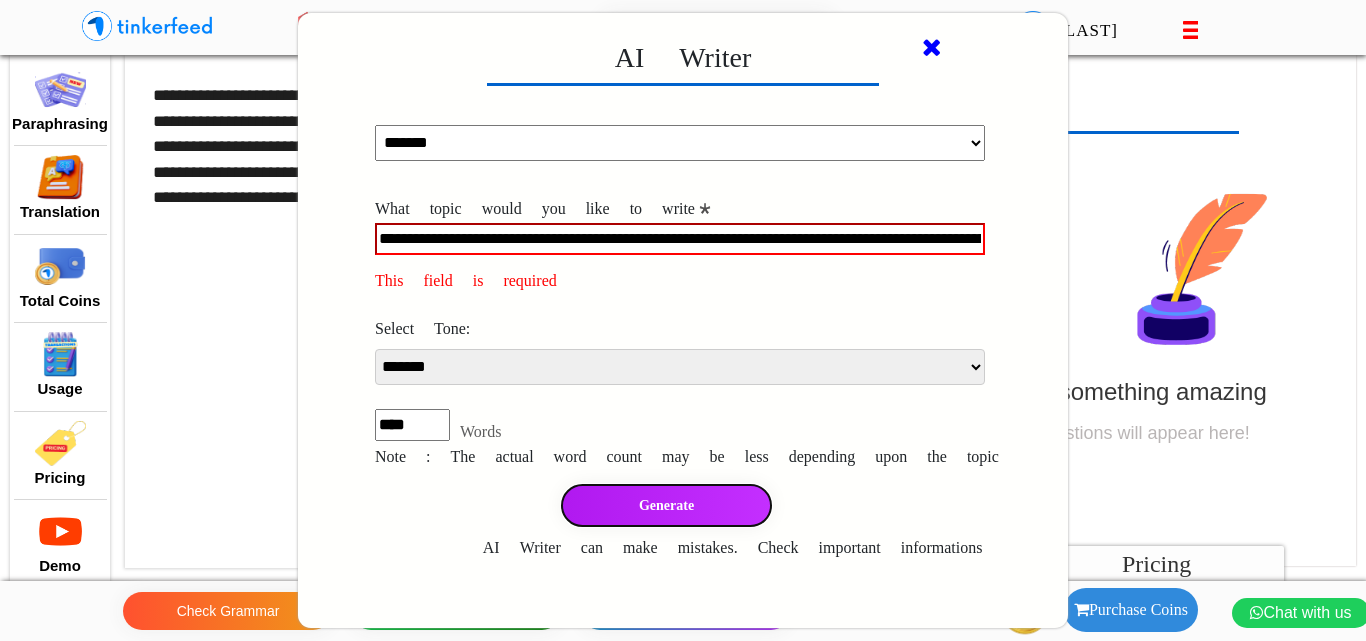 click on "Generate" at bounding box center (666, 505) 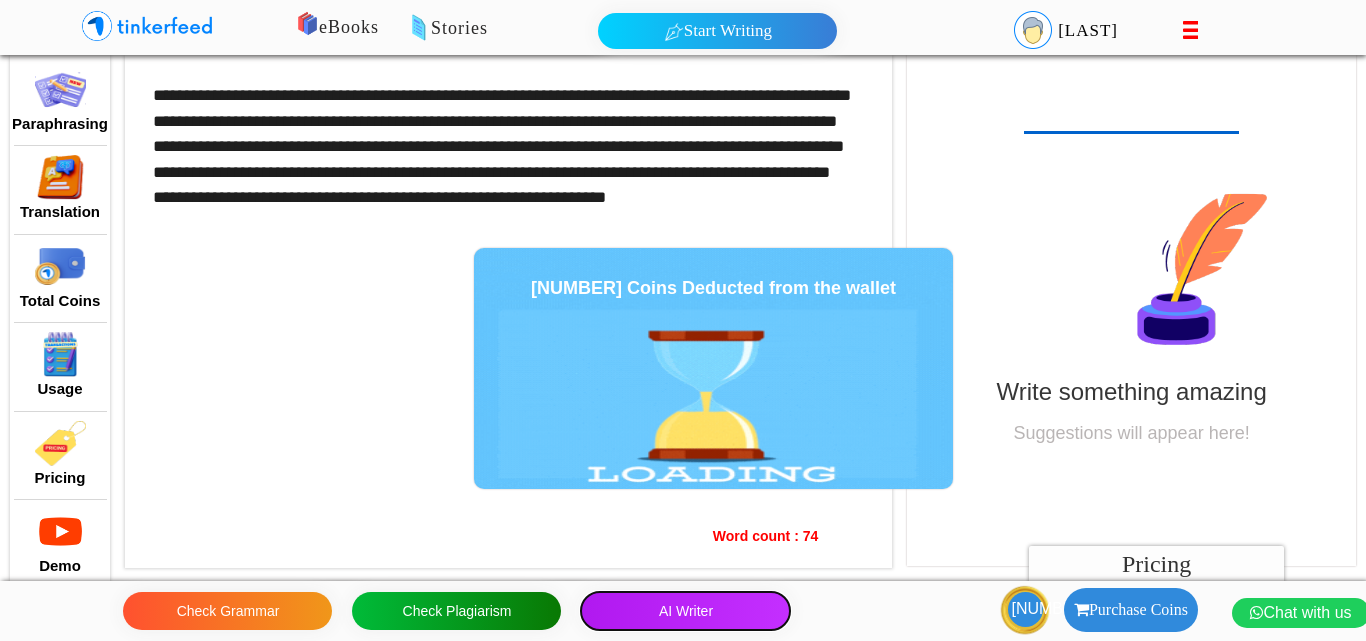 click on "AI Writer" at bounding box center (685, 611) 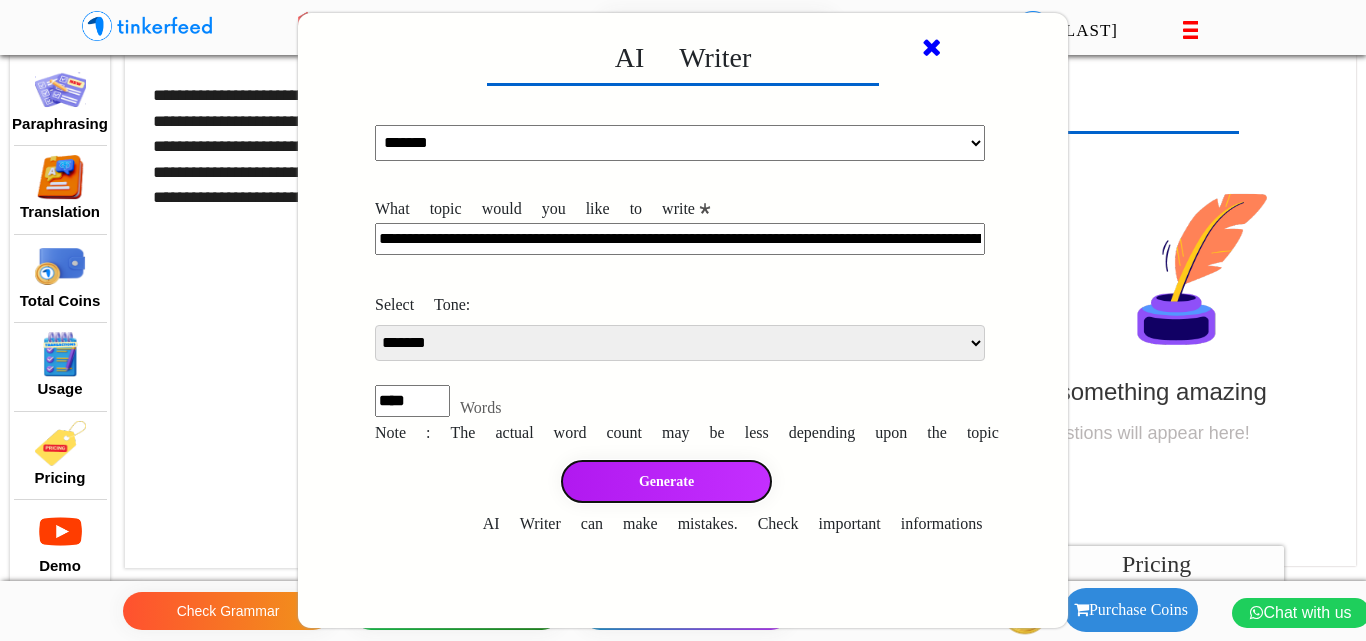 click on "Generate" at bounding box center (666, 481) 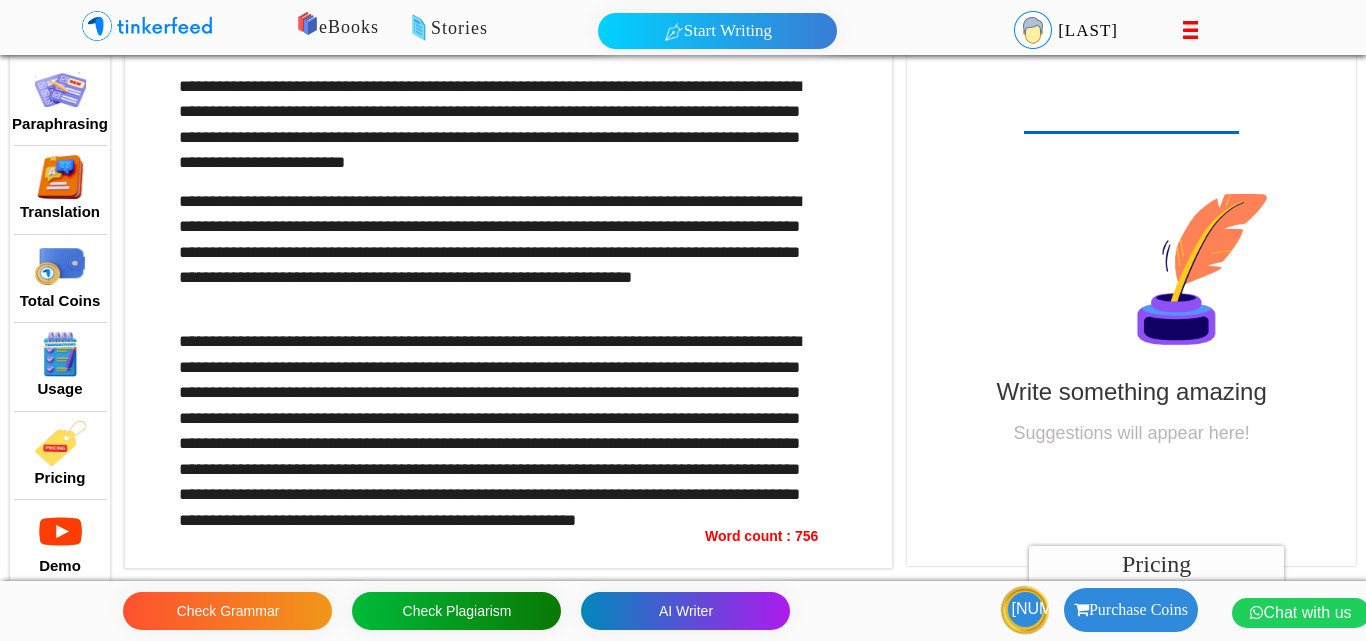 scroll, scrollTop: 1536, scrollLeft: 0, axis: vertical 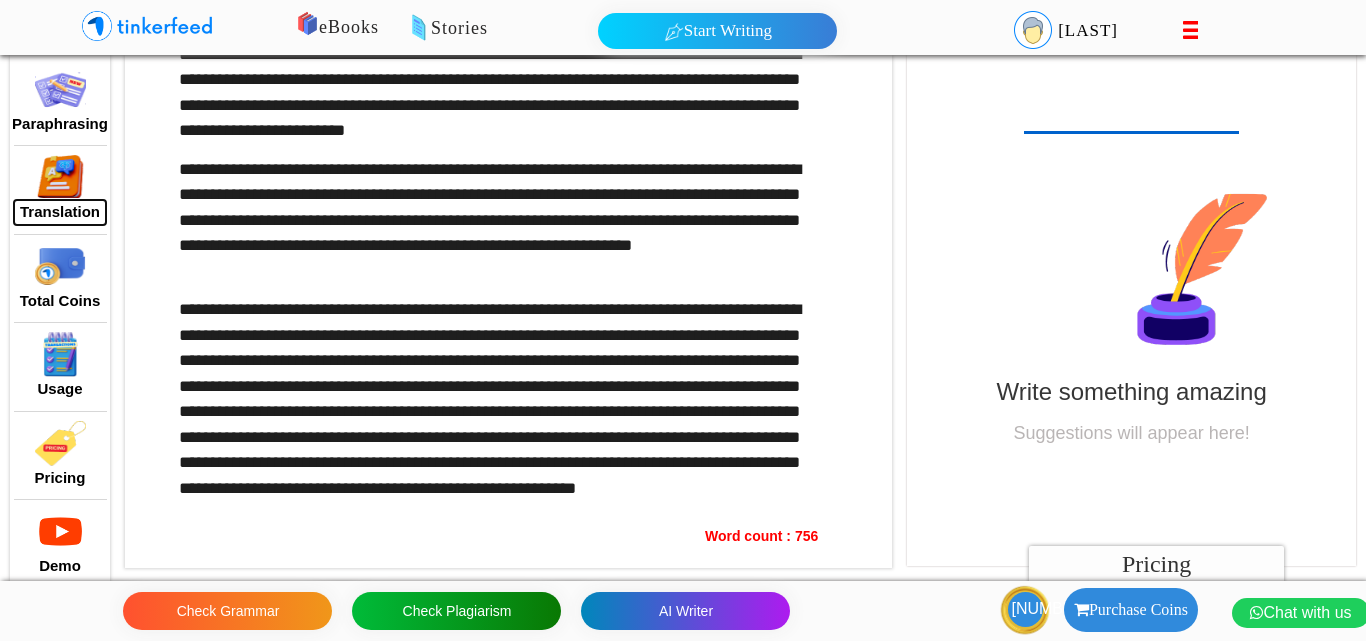 click on "Translation" at bounding box center (60, 212) 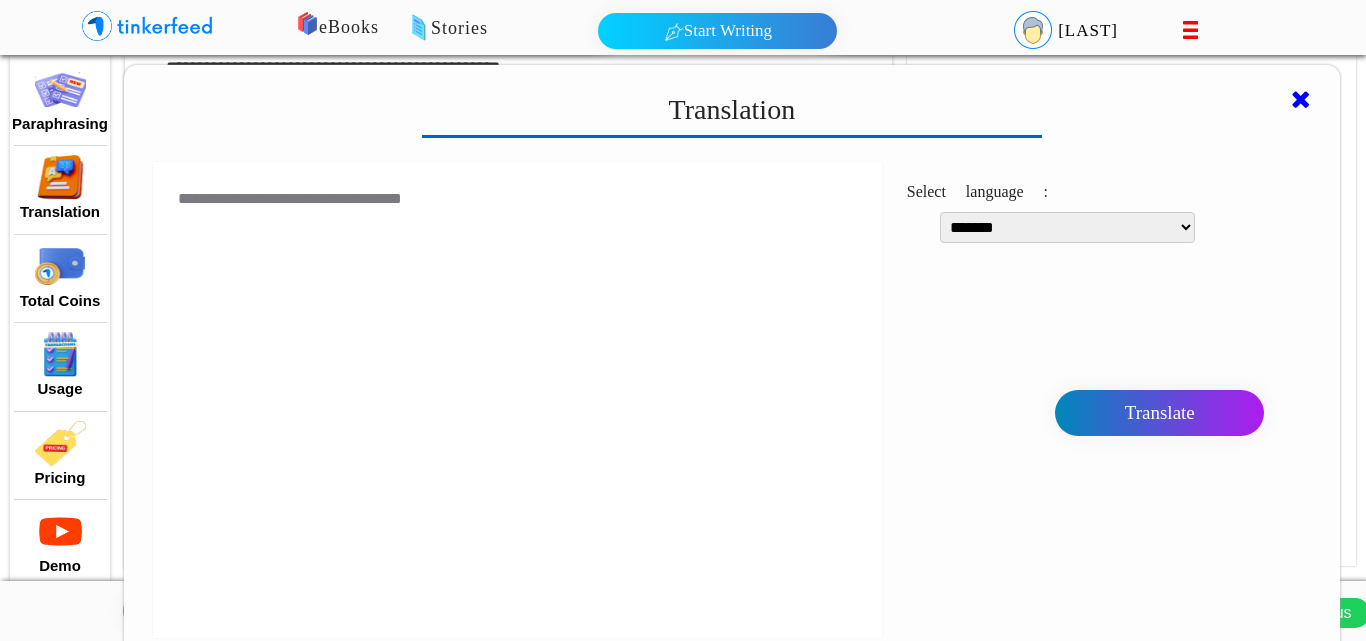 click at bounding box center [60, 177] 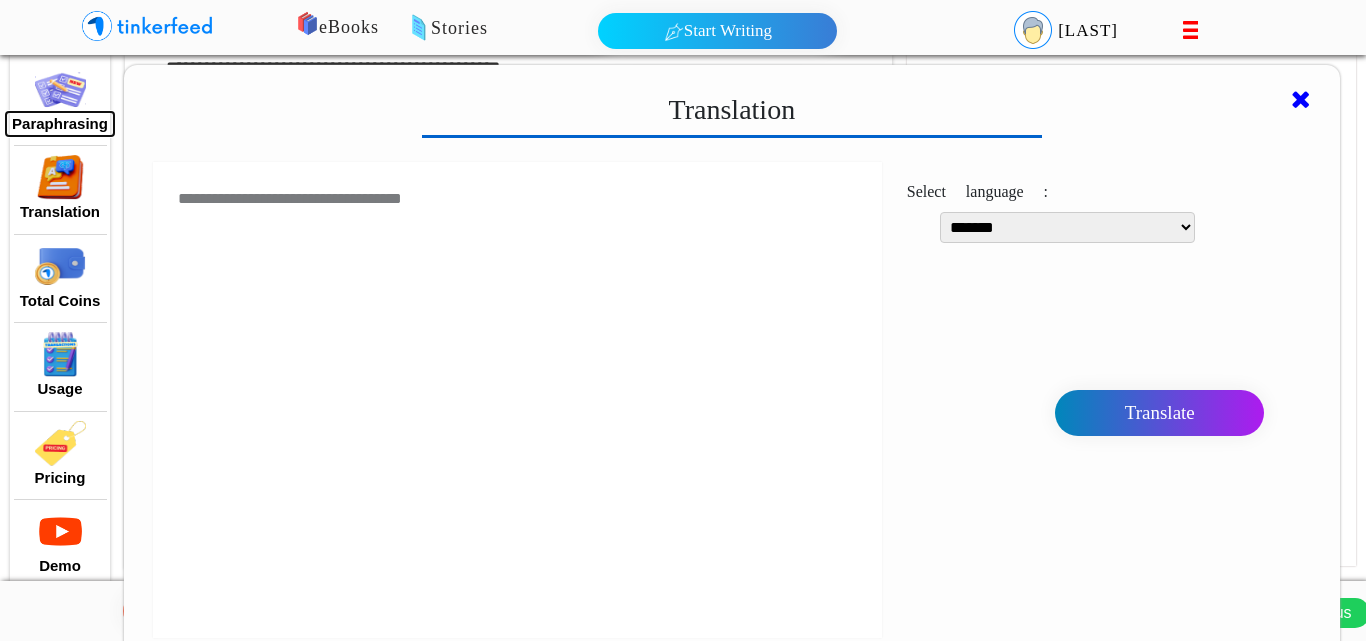 click on "Paraphrasing" at bounding box center [60, 124] 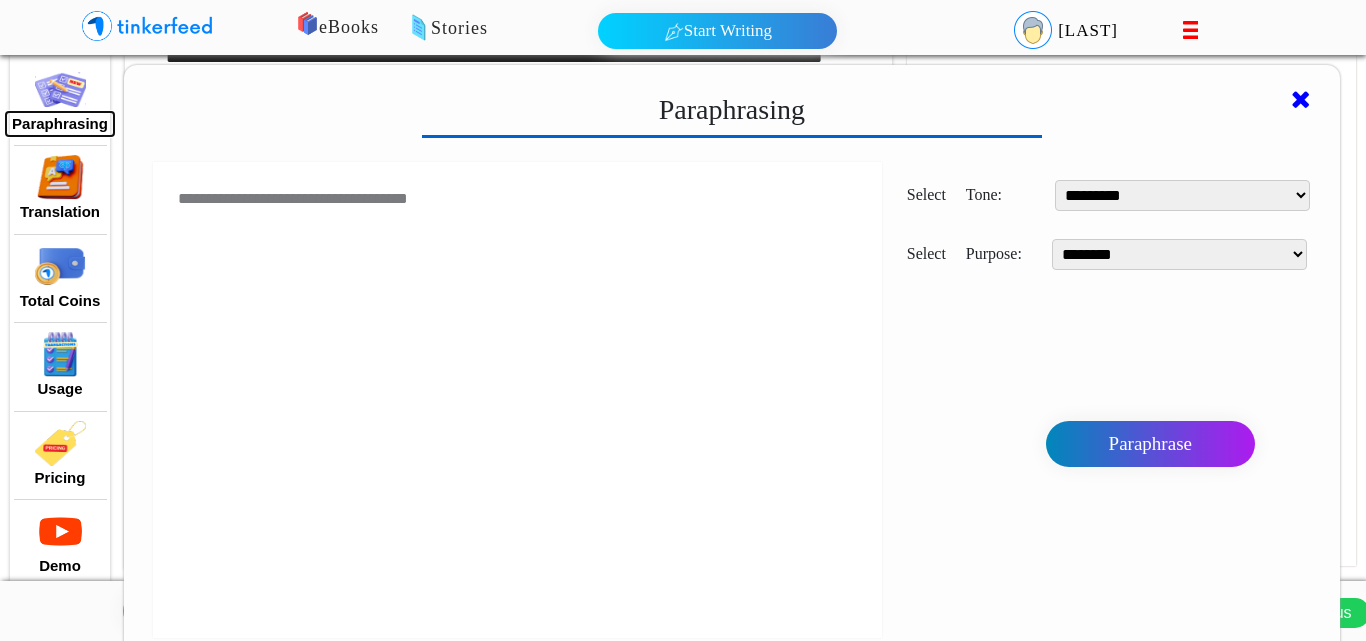 scroll, scrollTop: 1136, scrollLeft: 0, axis: vertical 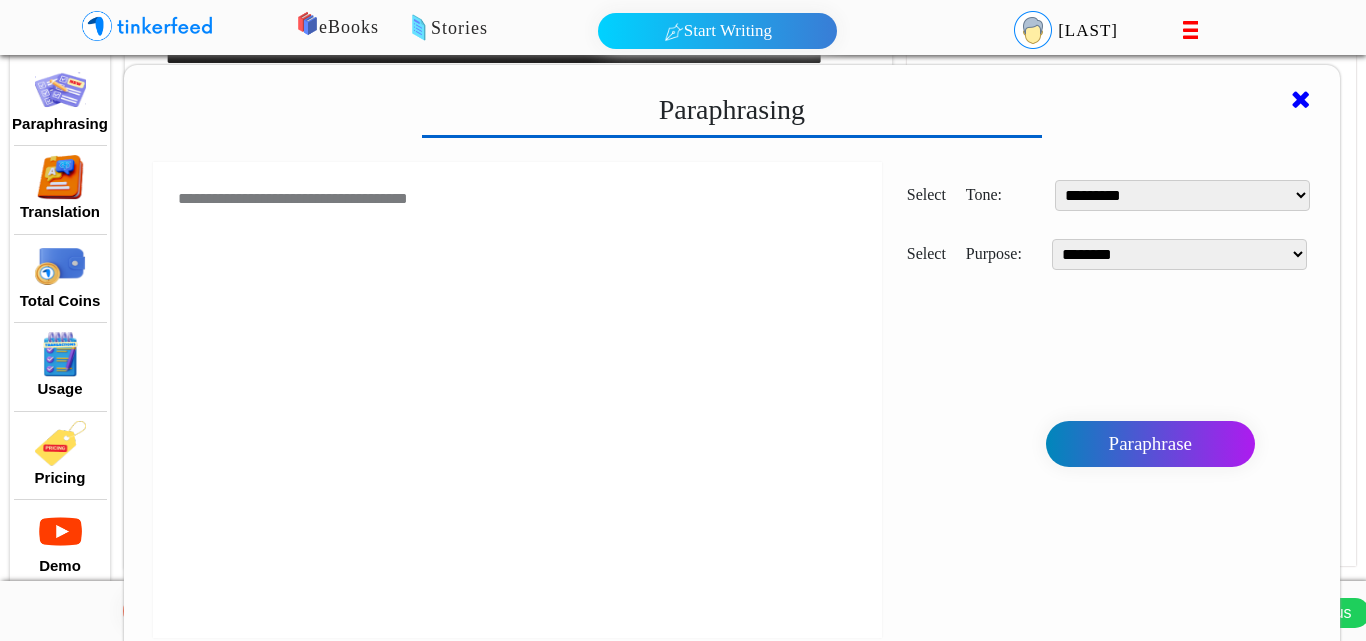 click at bounding box center (1301, 99) 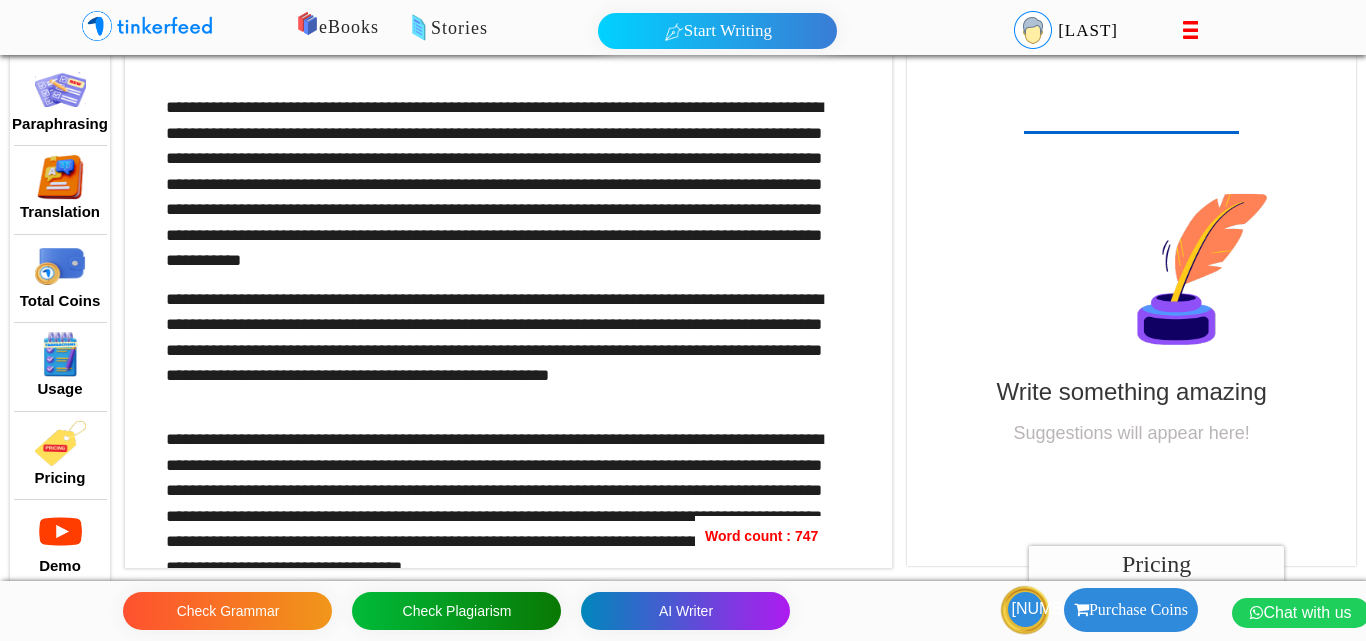 scroll, scrollTop: 0, scrollLeft: 0, axis: both 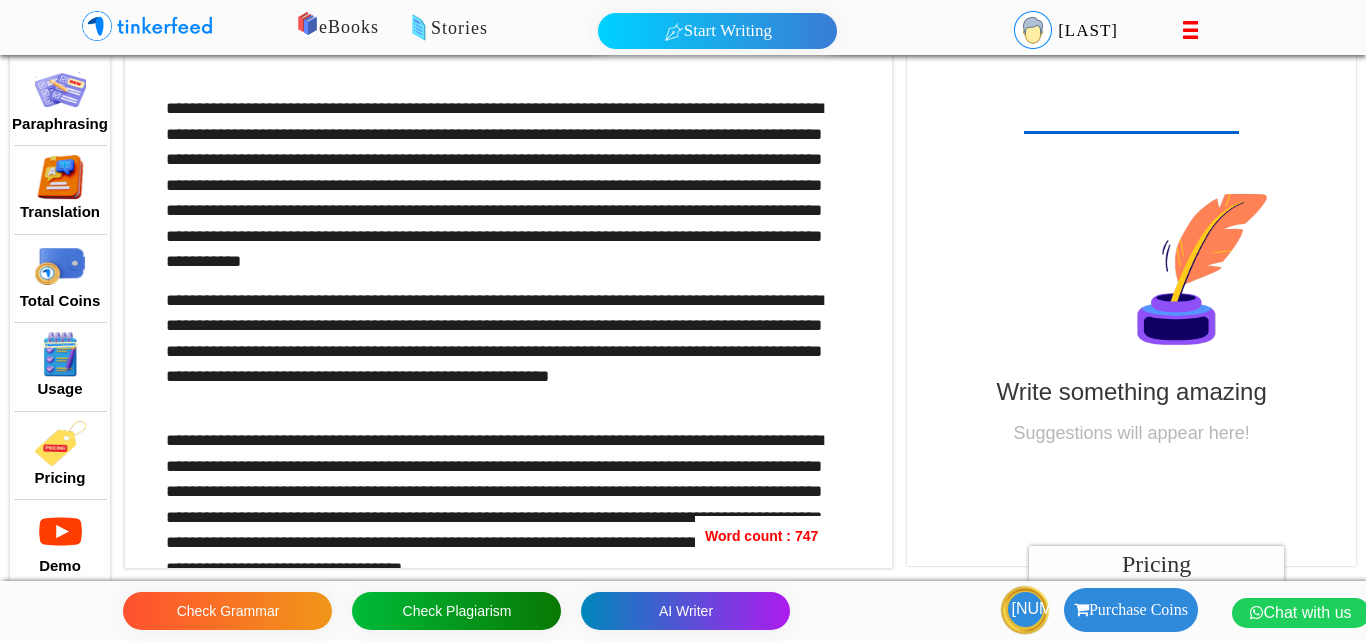 click at bounding box center [60, 354] 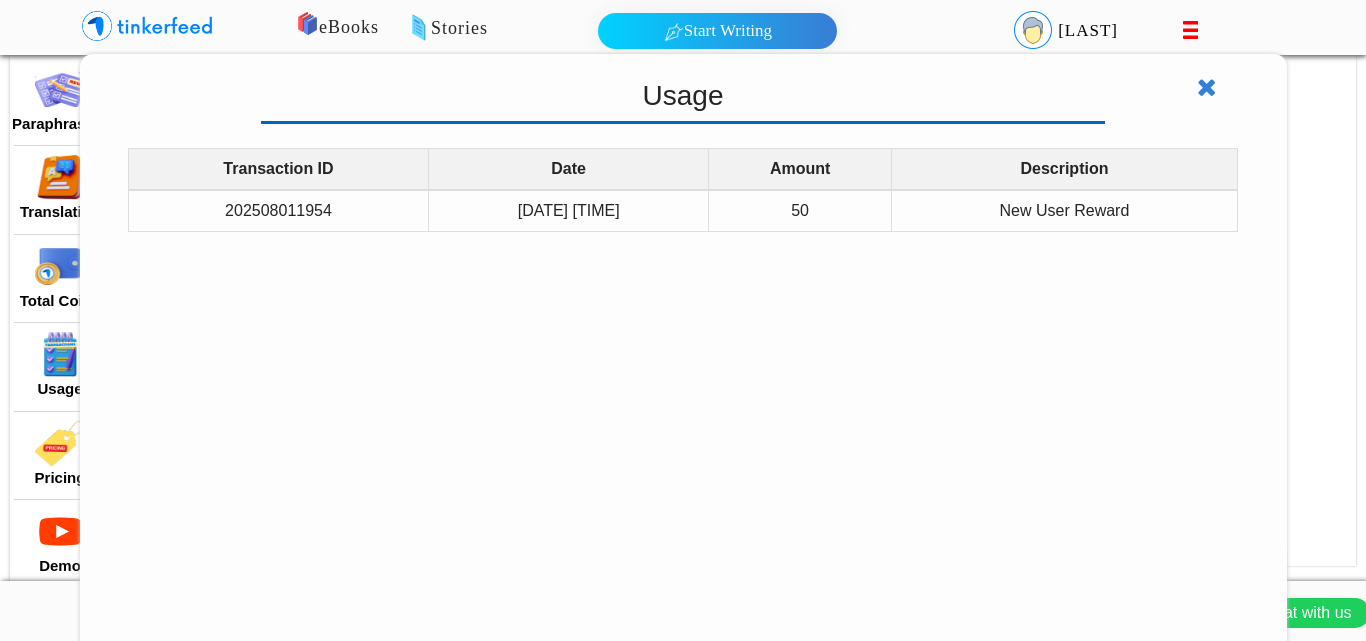 click at bounding box center (60, 443) 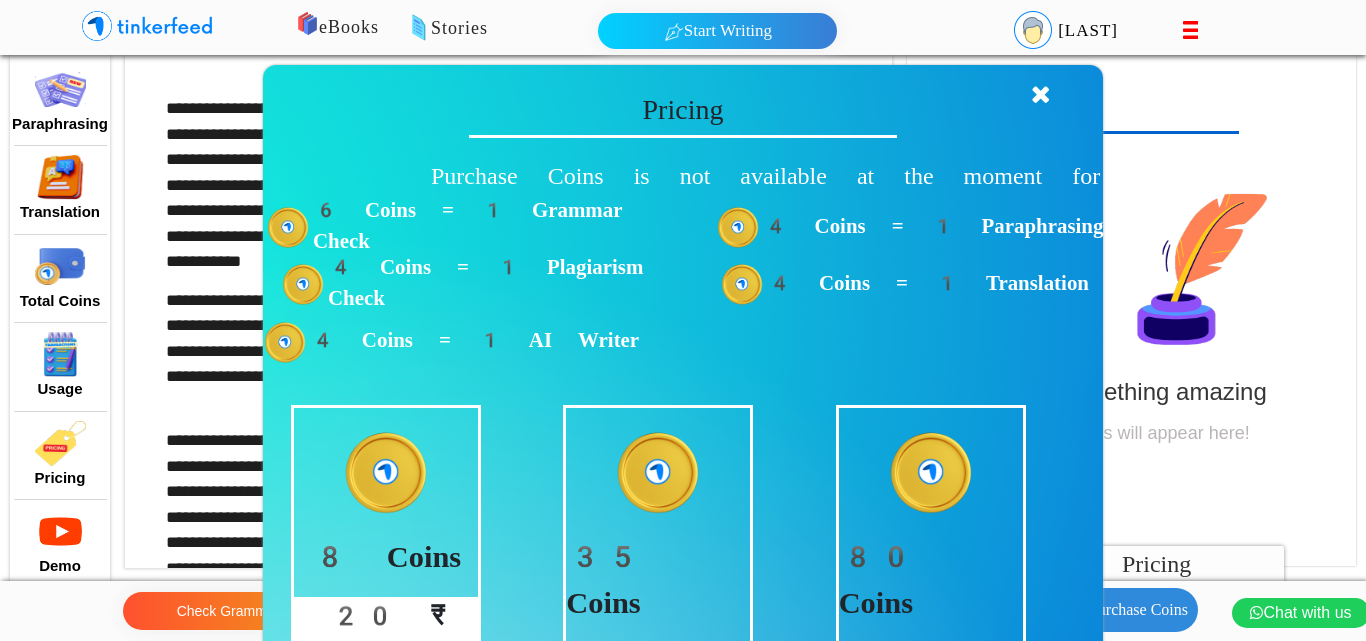 click at bounding box center (60, 531) 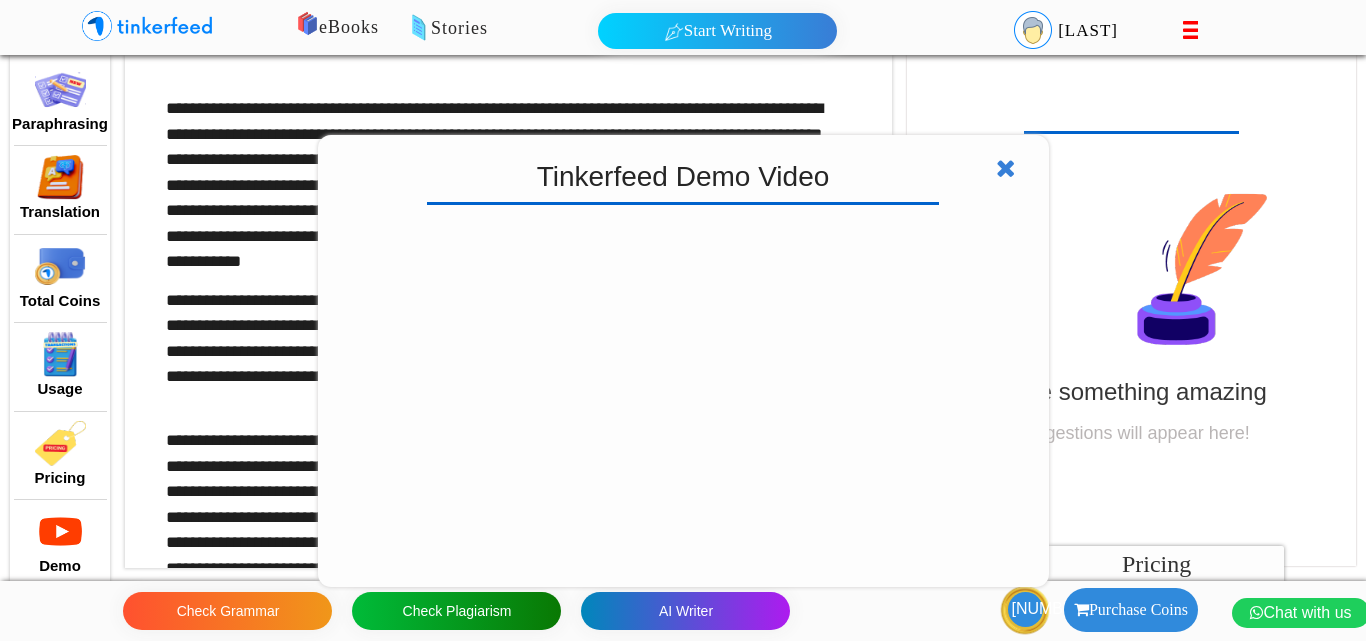 click at bounding box center (60, 89) 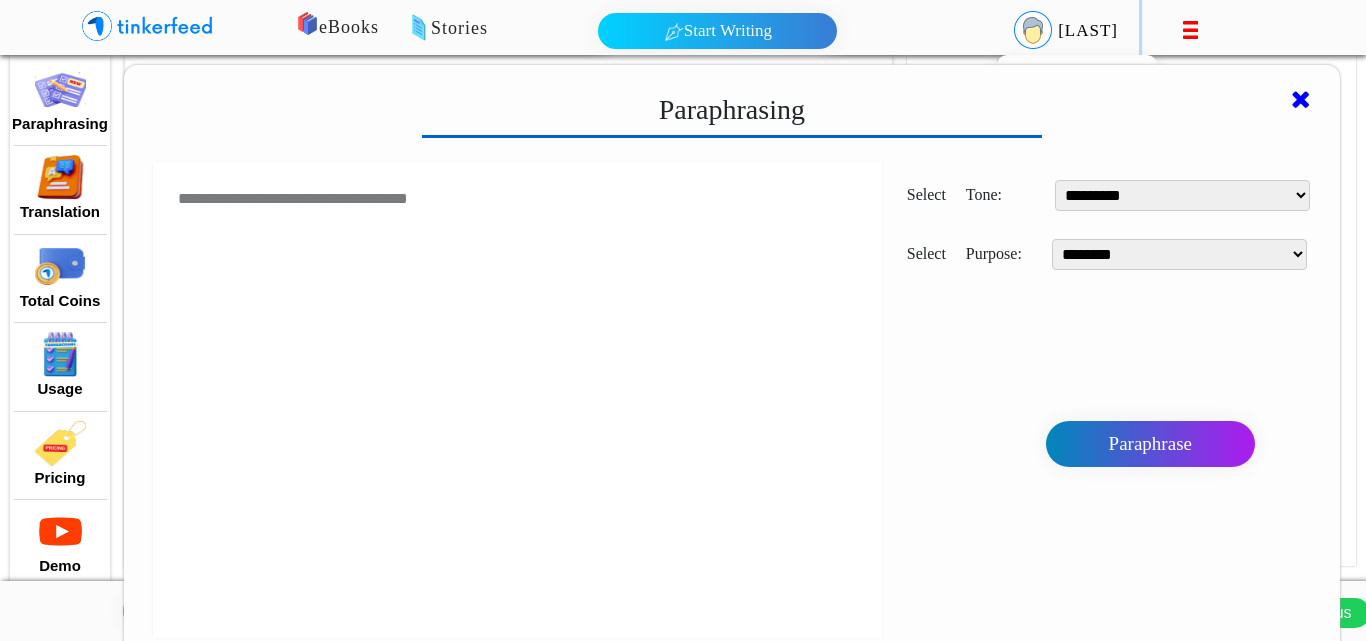 click on "[LAST]" at bounding box center [1088, 31] 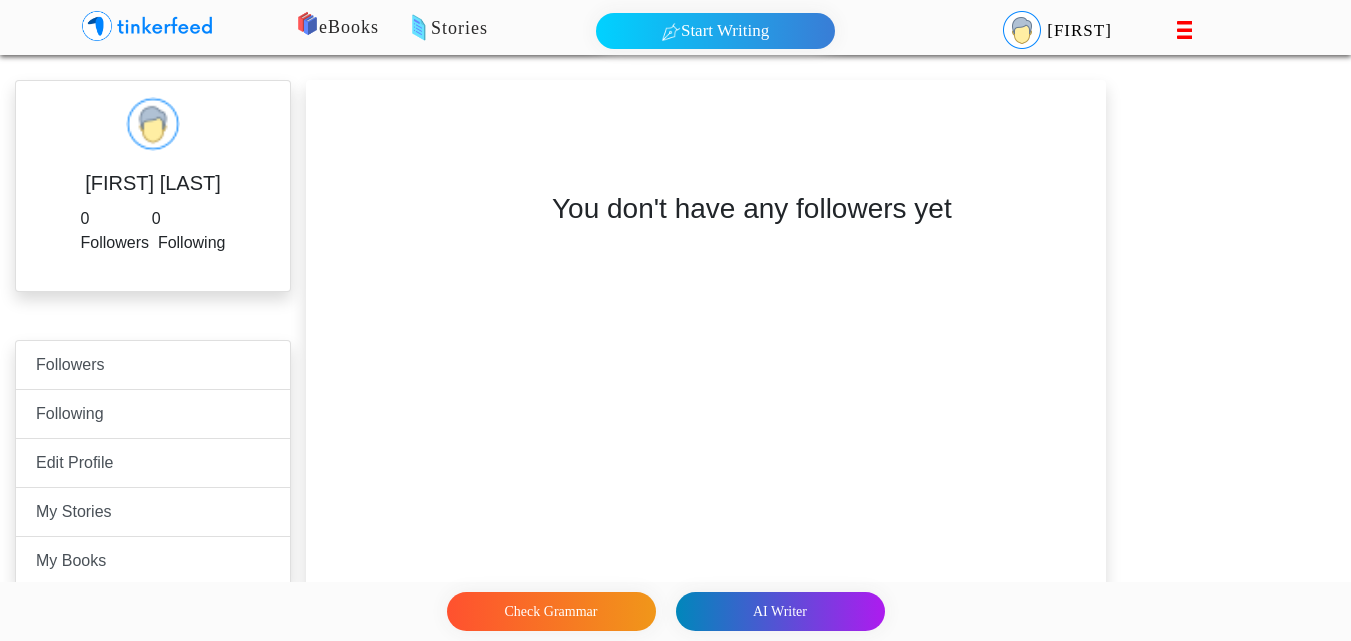 scroll, scrollTop: 0, scrollLeft: 0, axis: both 